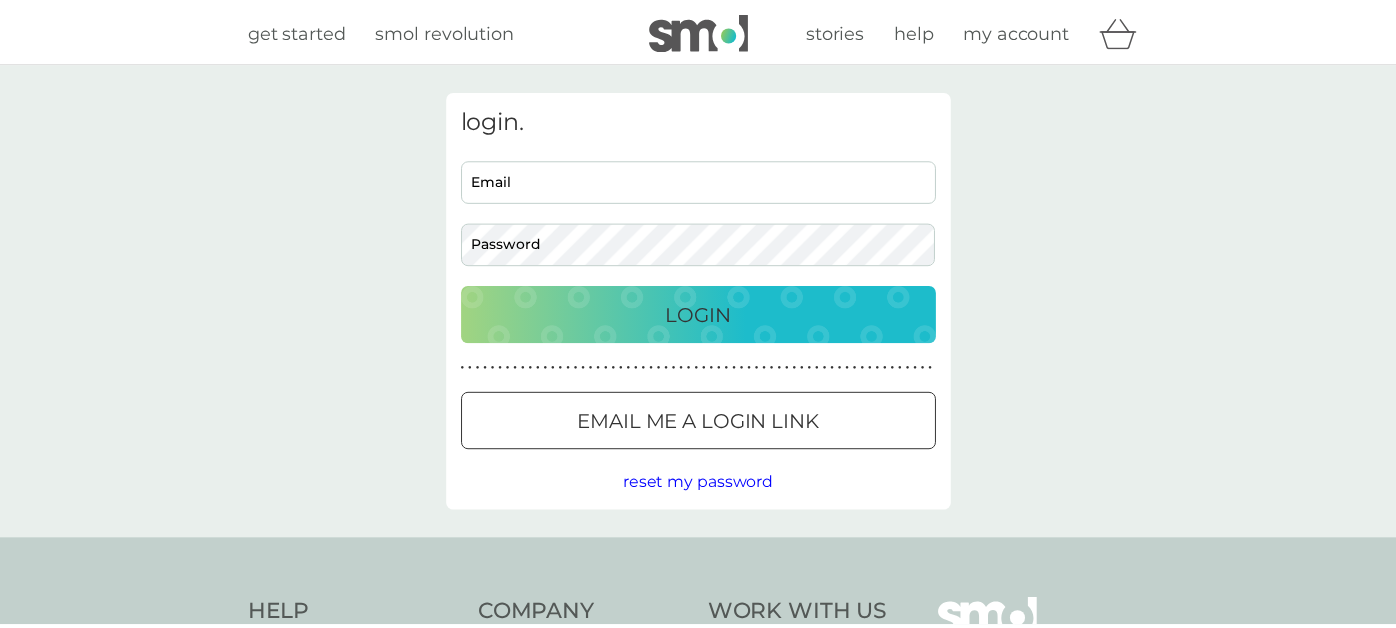 scroll, scrollTop: 0, scrollLeft: 0, axis: both 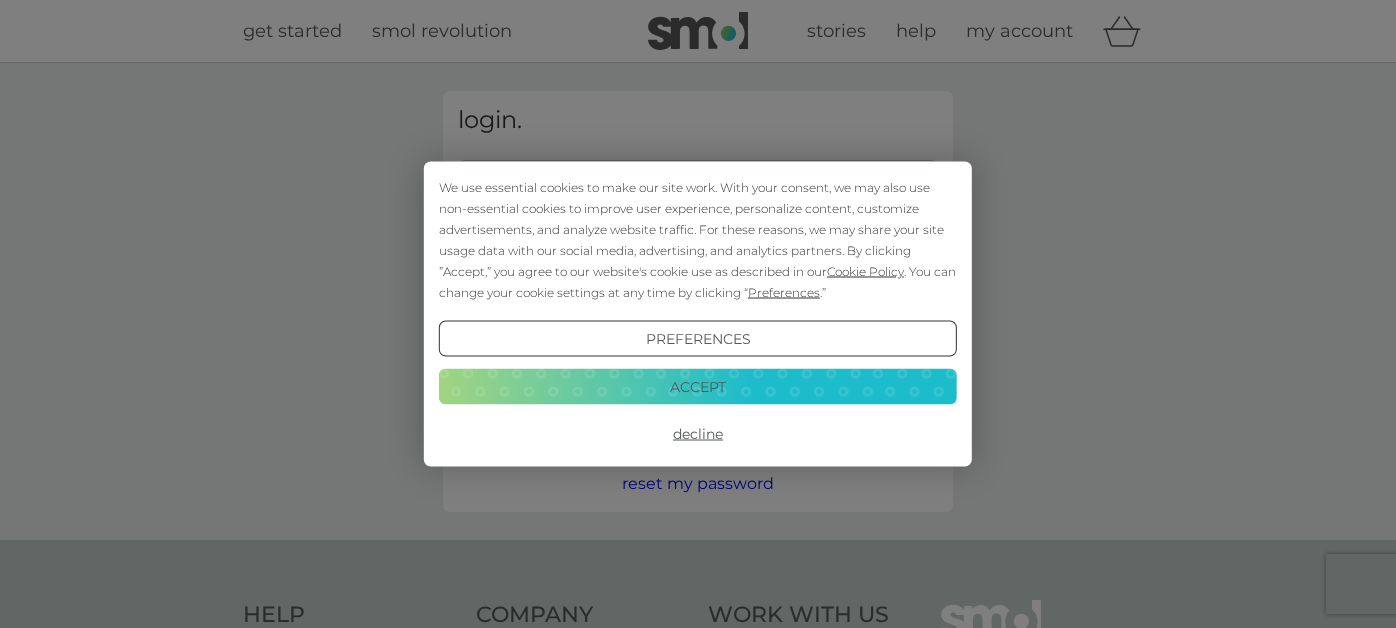 type on "themilliefamily@gmail.com" 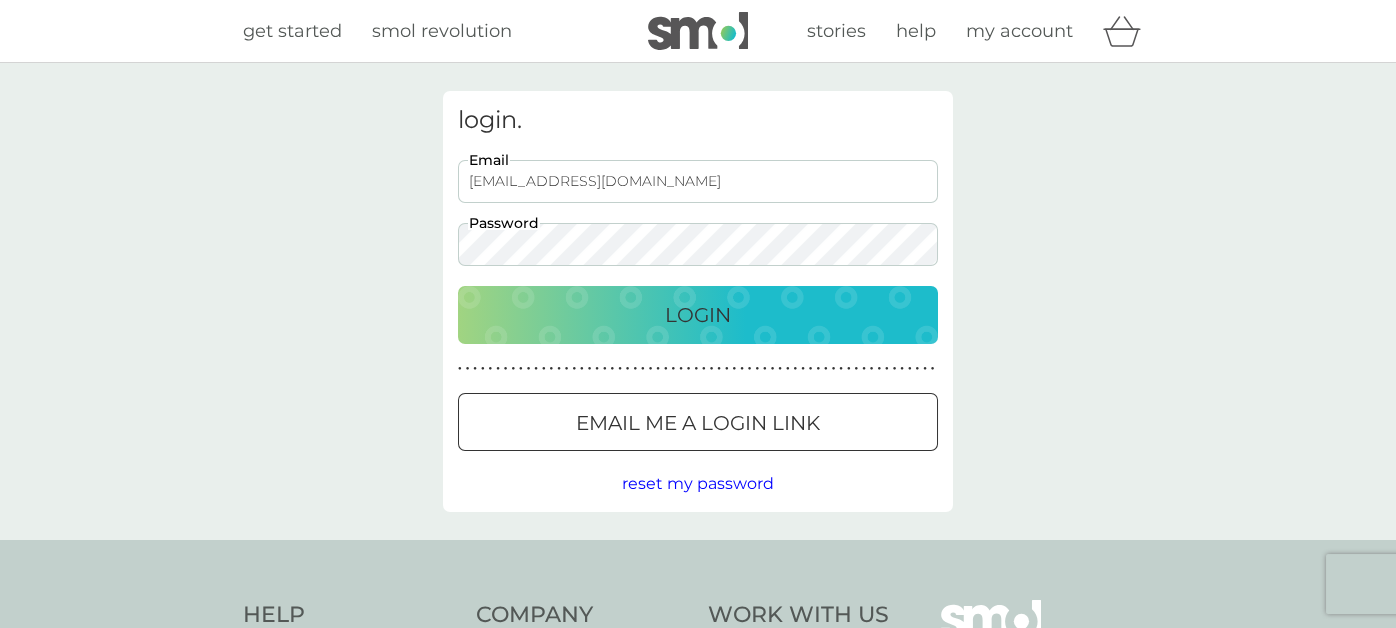 scroll, scrollTop: 0, scrollLeft: 0, axis: both 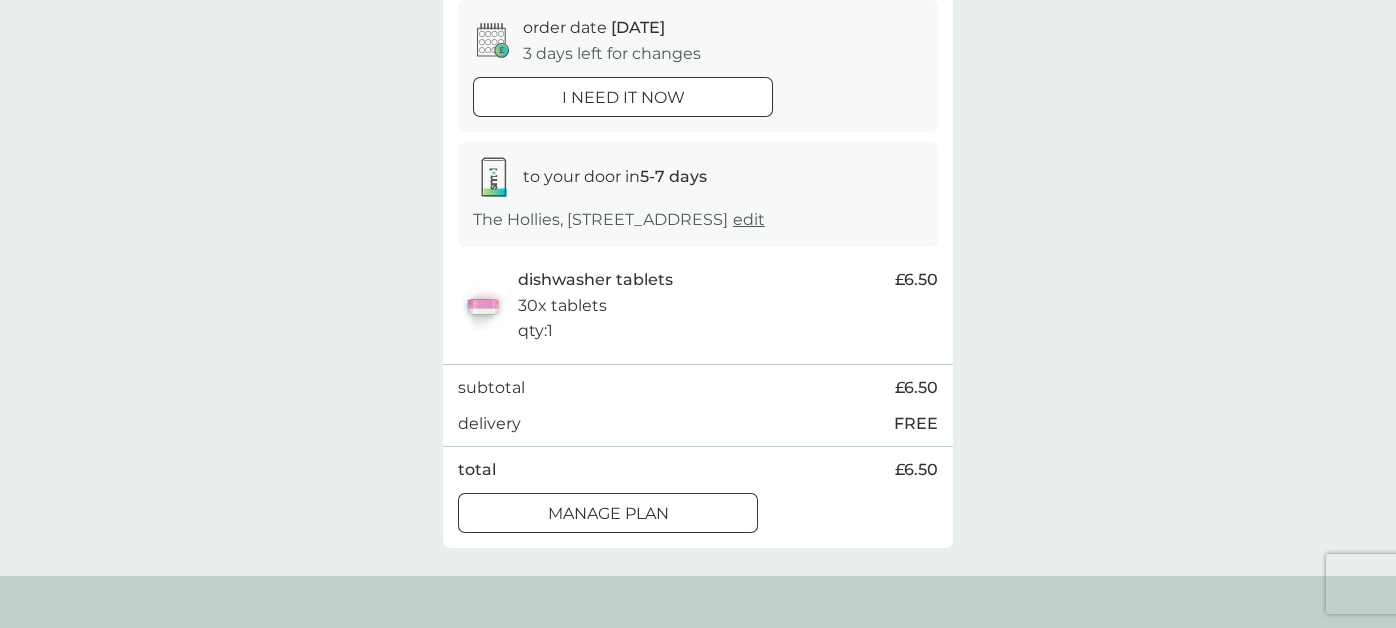 click on "Manage plan" at bounding box center [608, 514] 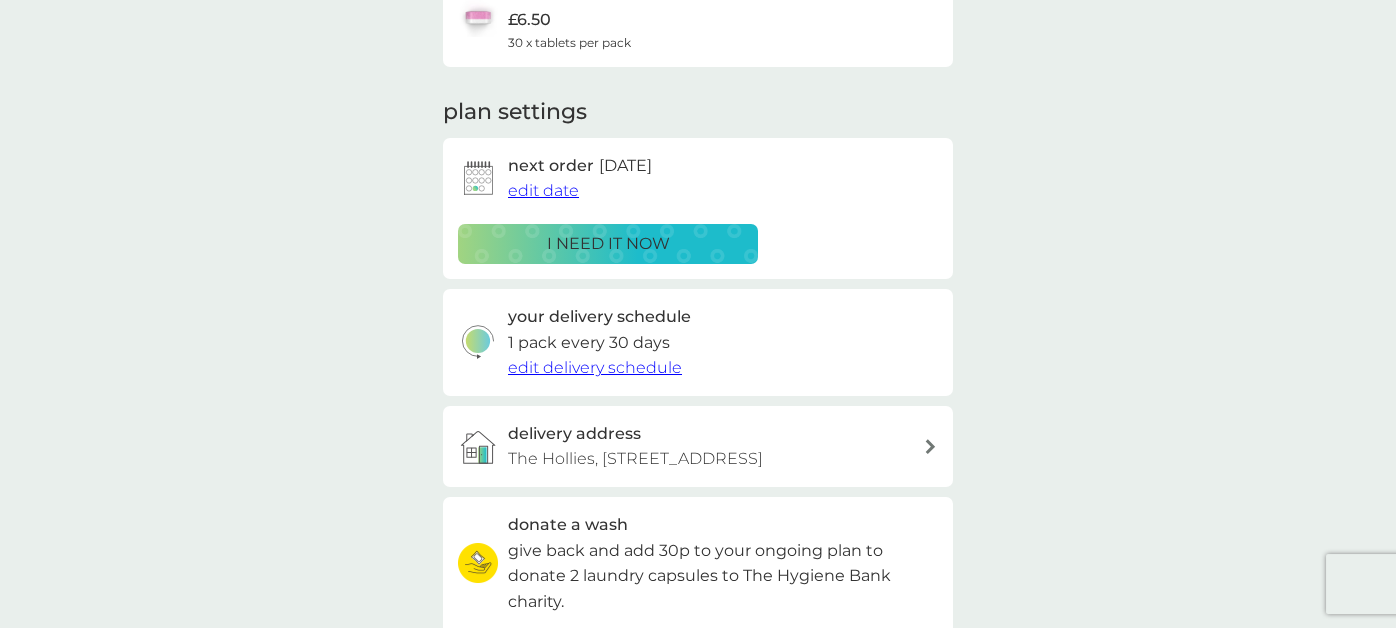 scroll, scrollTop: 99, scrollLeft: 0, axis: vertical 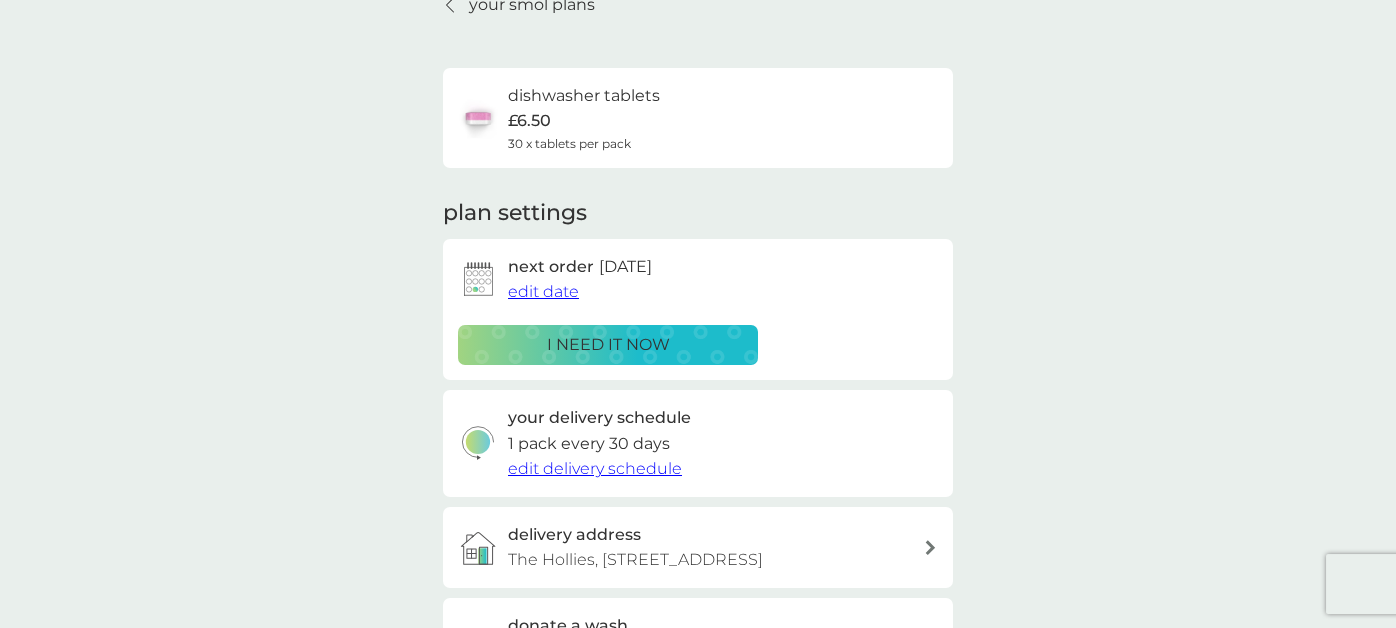 click on "edit date" at bounding box center (543, 291) 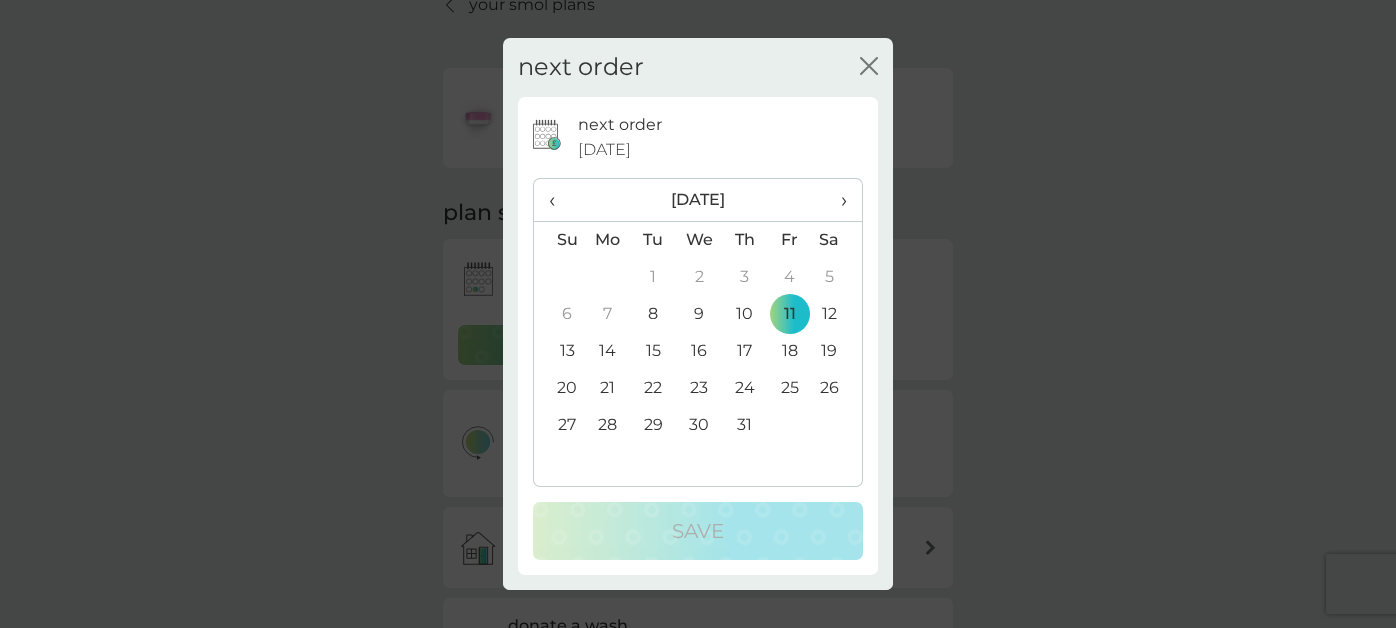 click on "25" at bounding box center (789, 388) 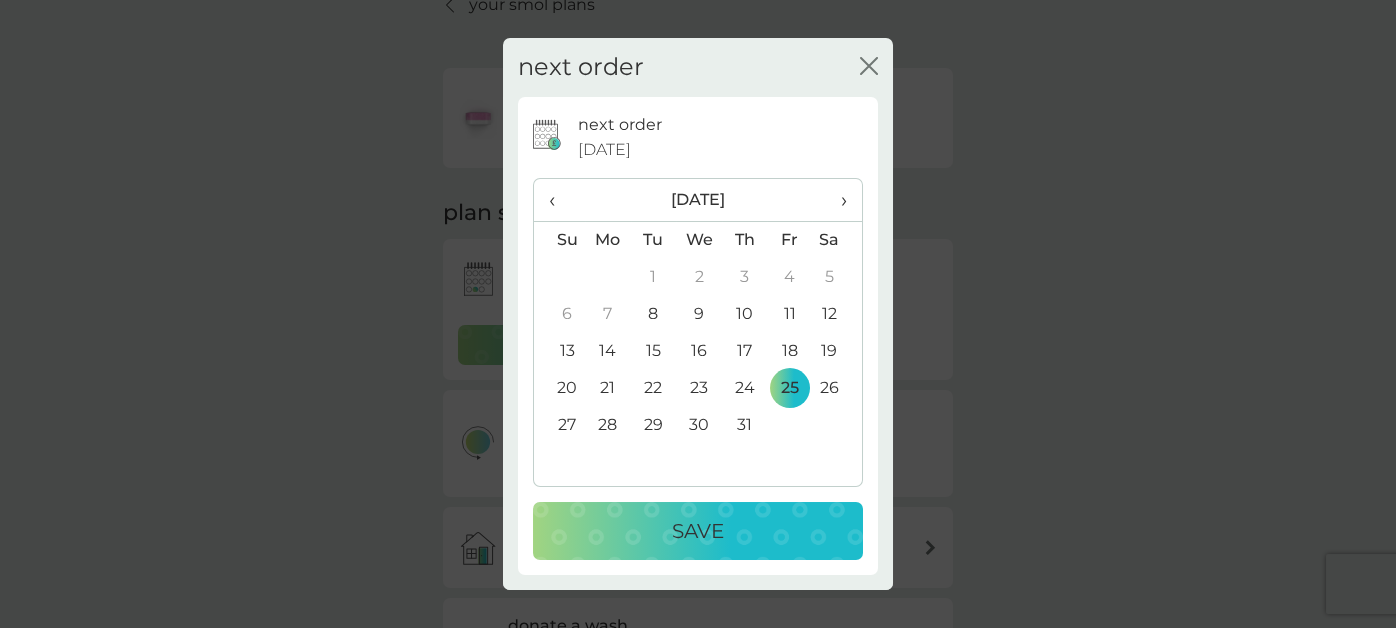 click on "Save" at bounding box center [698, 531] 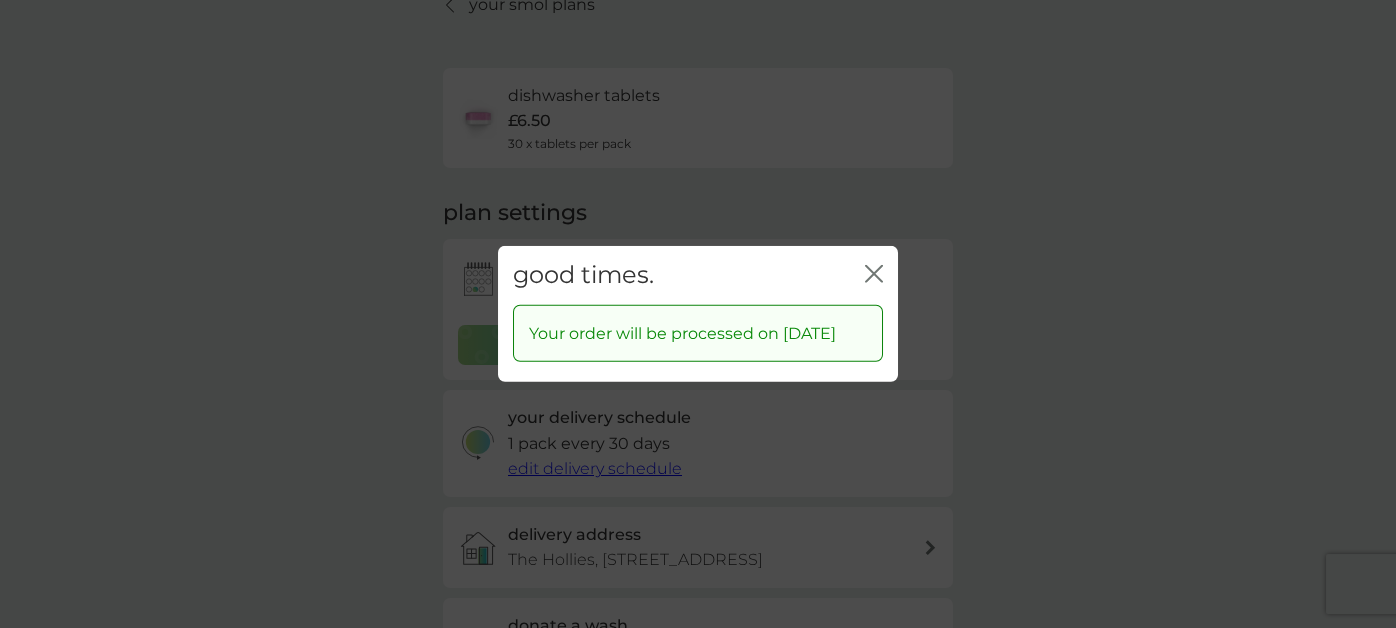 click on "close" 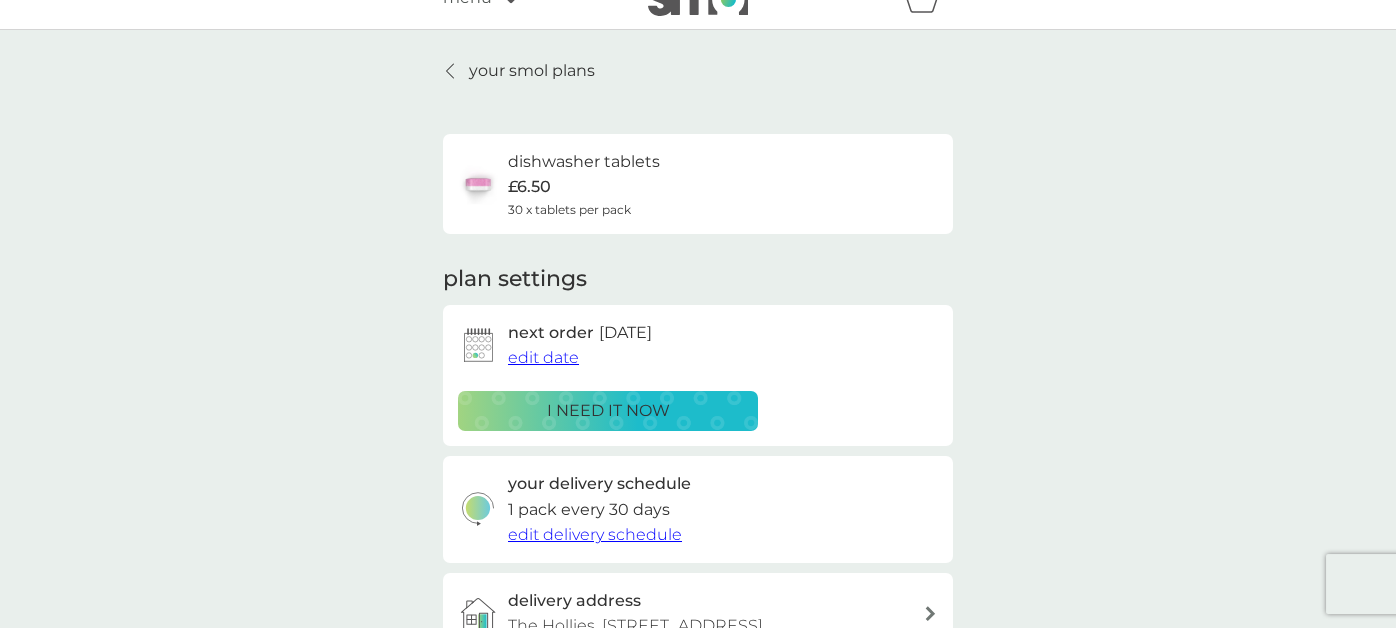 scroll, scrollTop: 0, scrollLeft: 0, axis: both 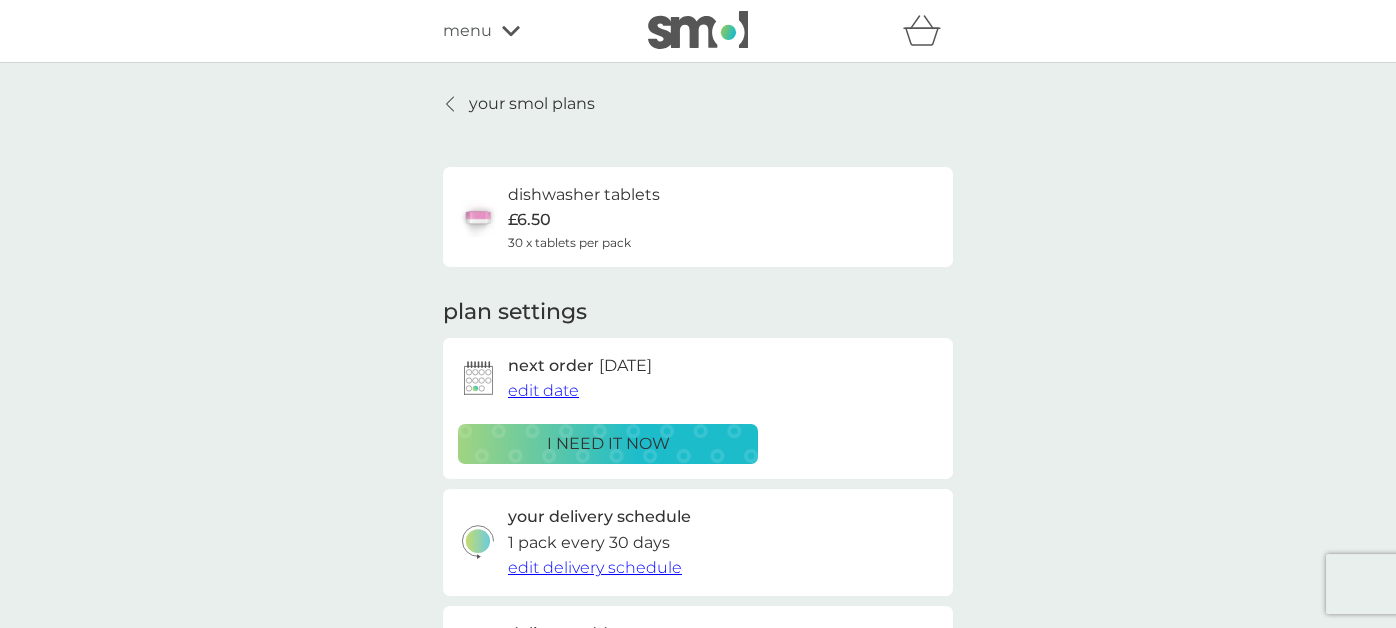 click on "your smol plans" at bounding box center [532, 104] 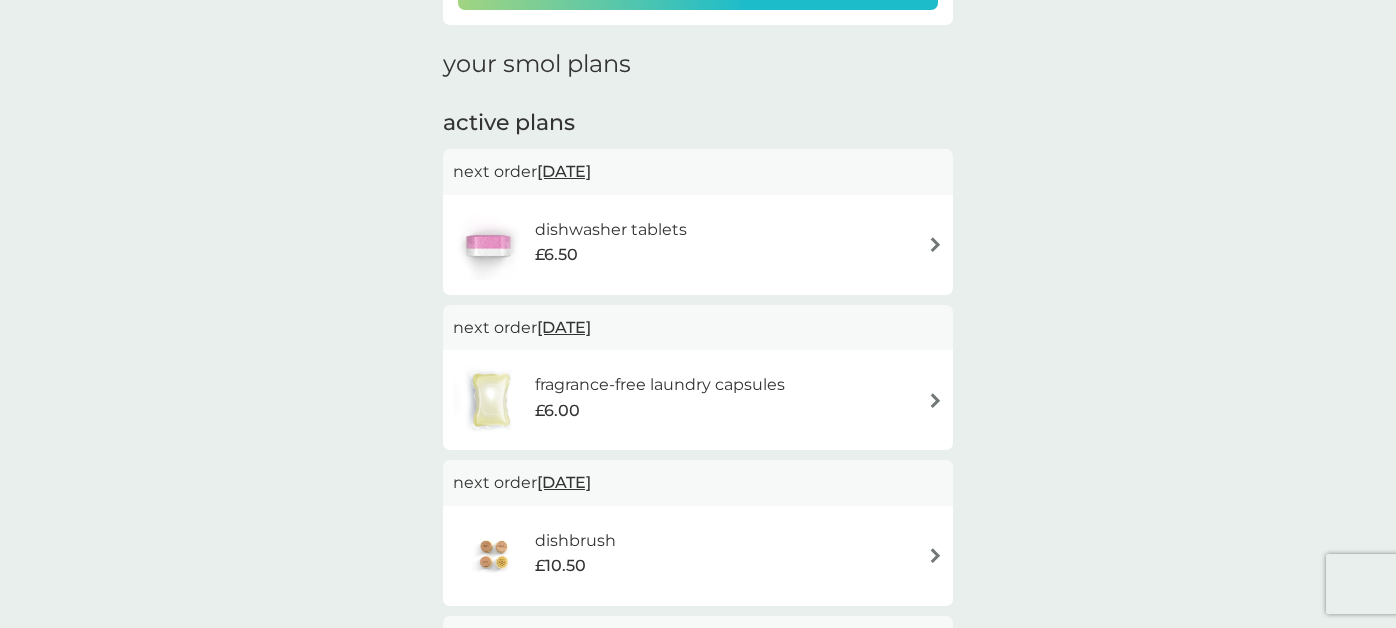 scroll, scrollTop: 300, scrollLeft: 0, axis: vertical 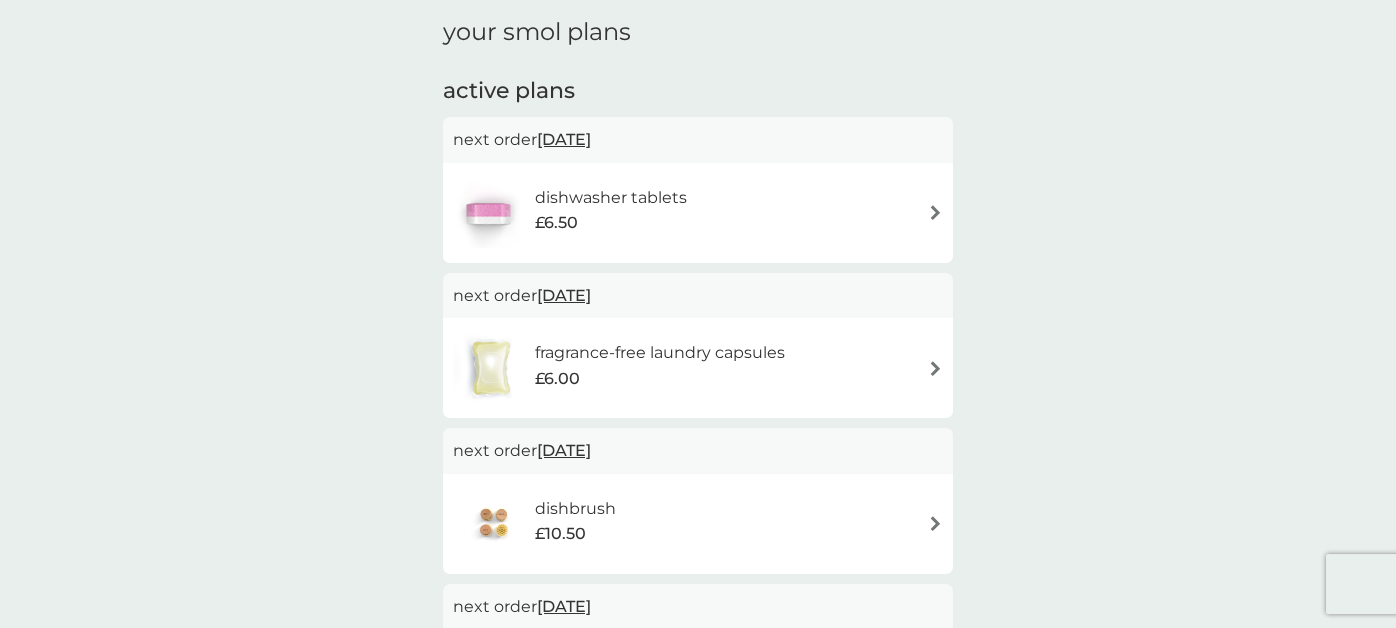 click on "[DATE]" at bounding box center (564, 295) 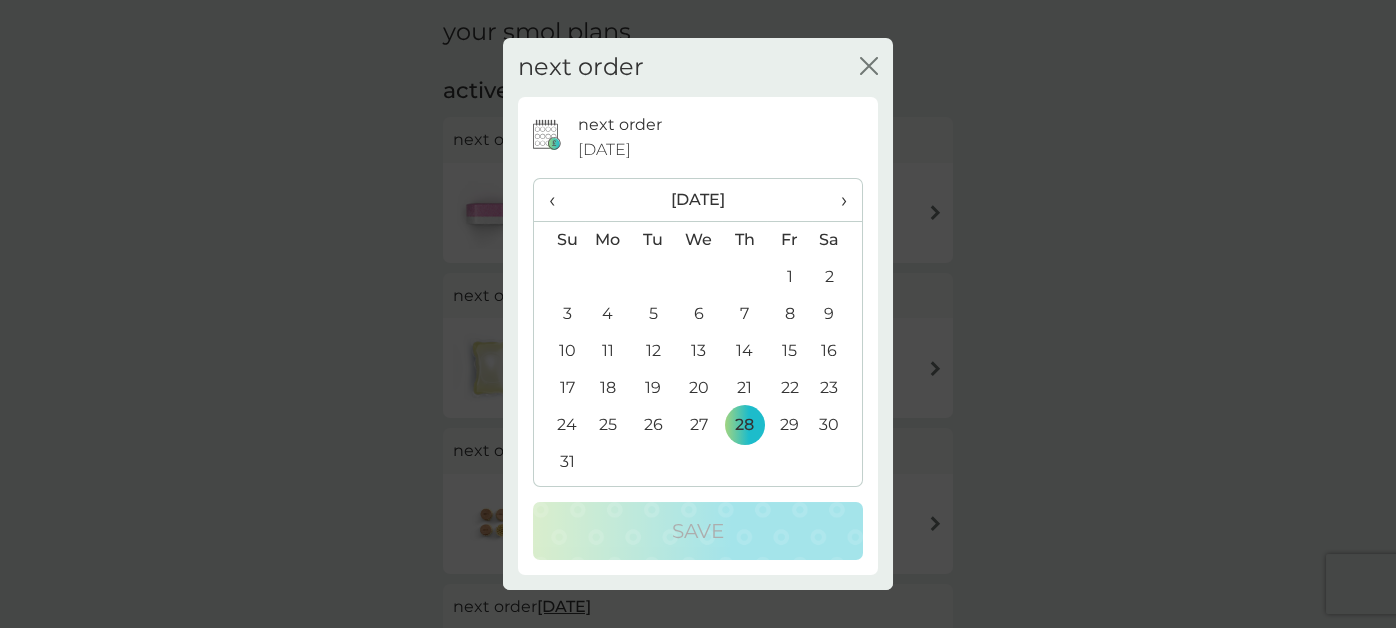 click on "close" 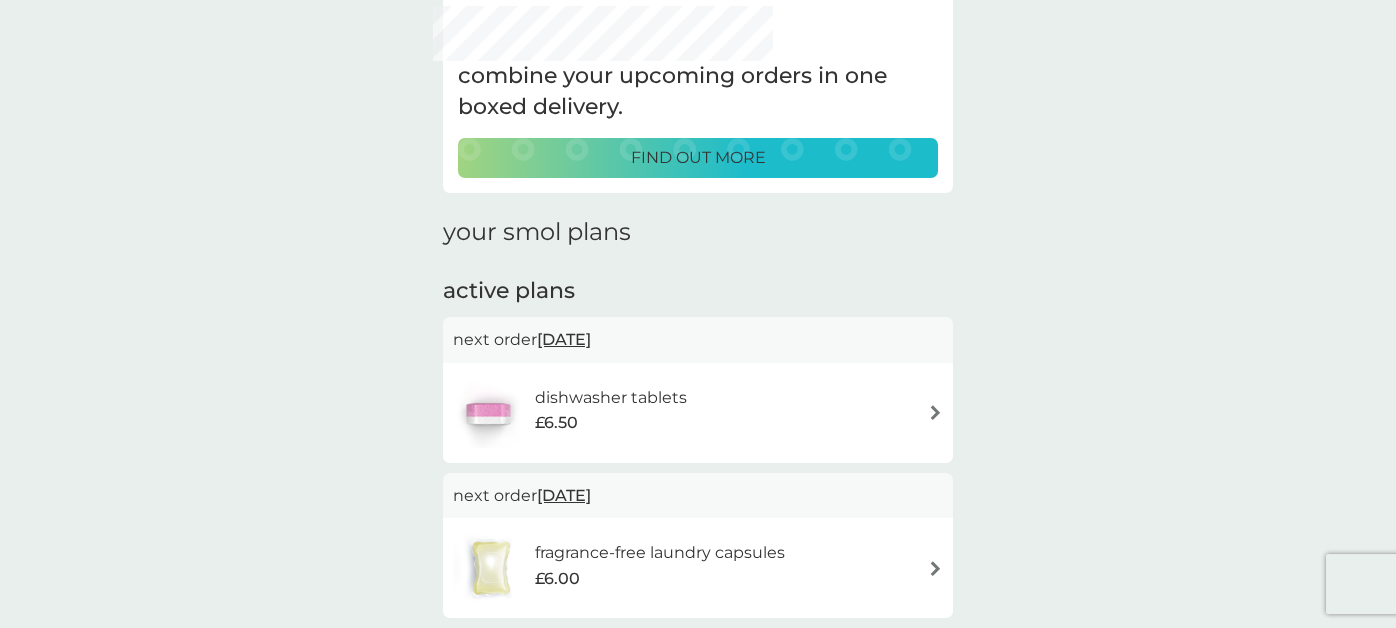 scroll, scrollTop: 0, scrollLeft: 0, axis: both 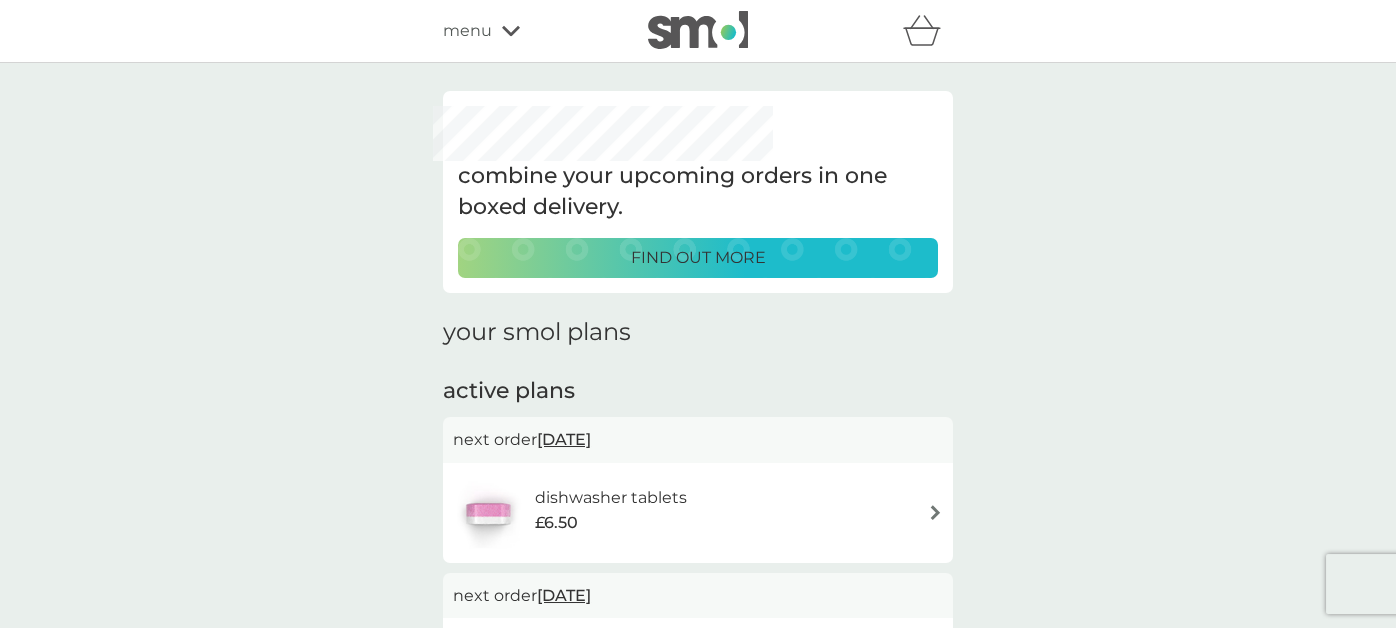 click on "menu" at bounding box center (467, 31) 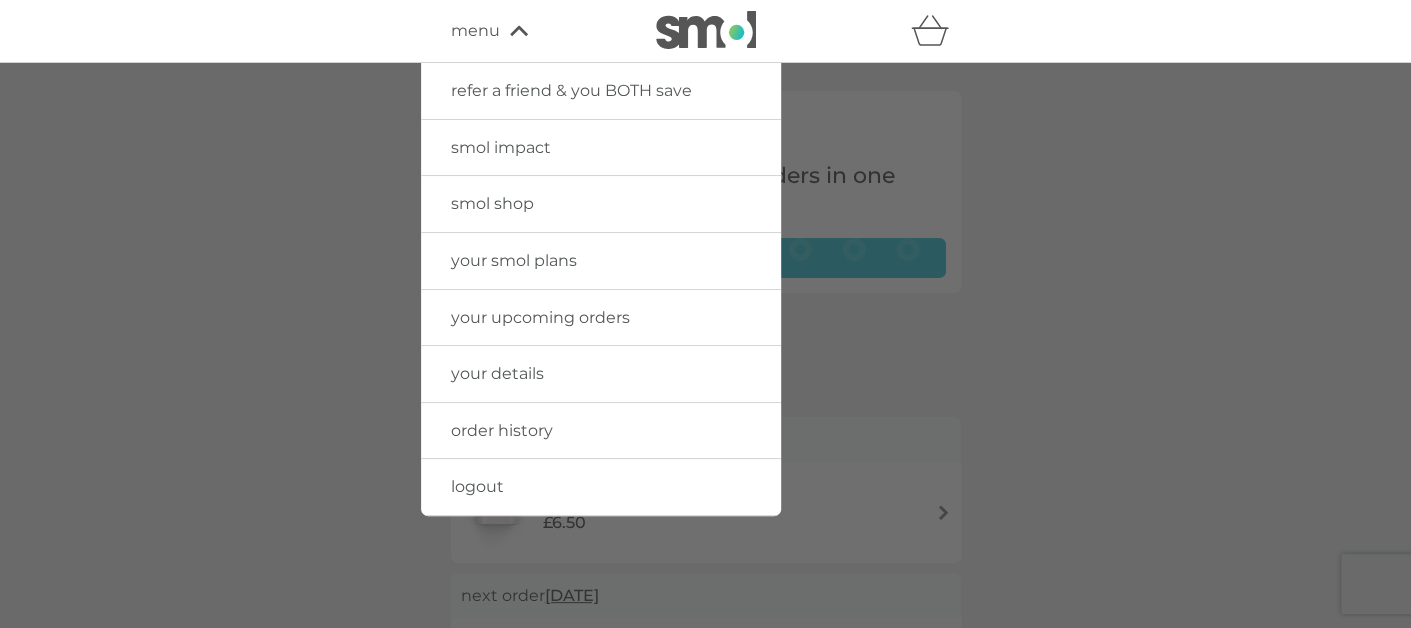 click on "order history" at bounding box center [502, 430] 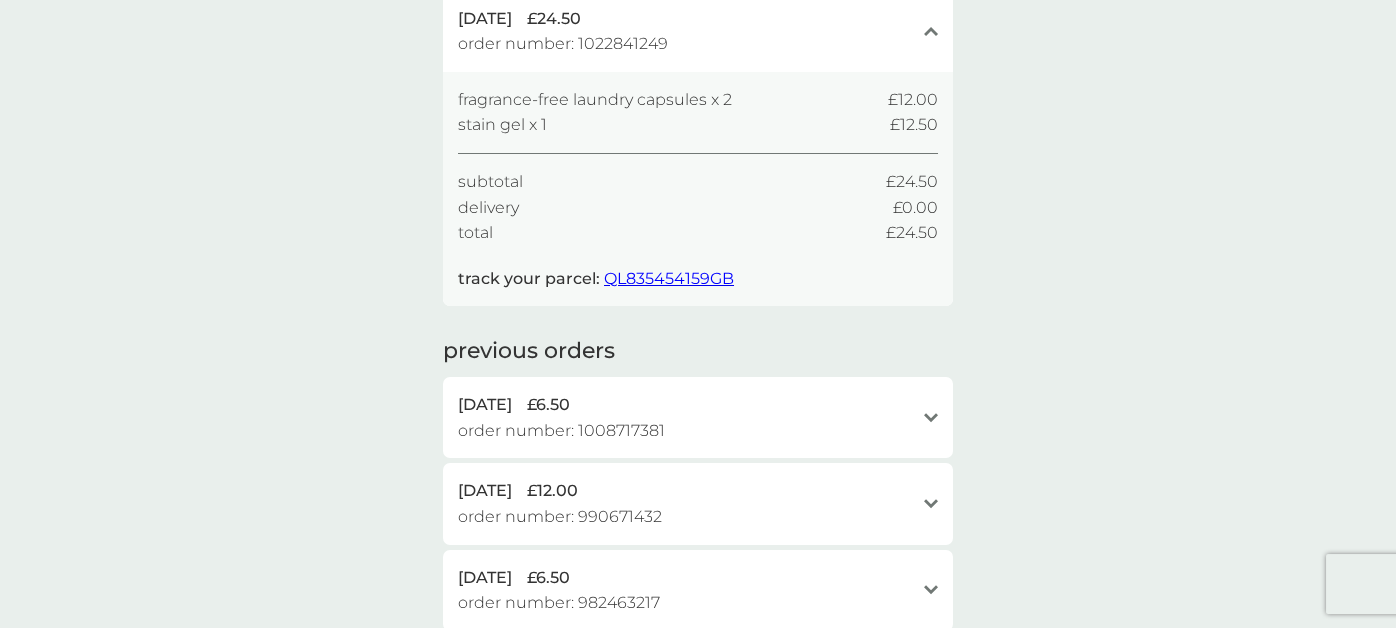 scroll, scrollTop: 0, scrollLeft: 0, axis: both 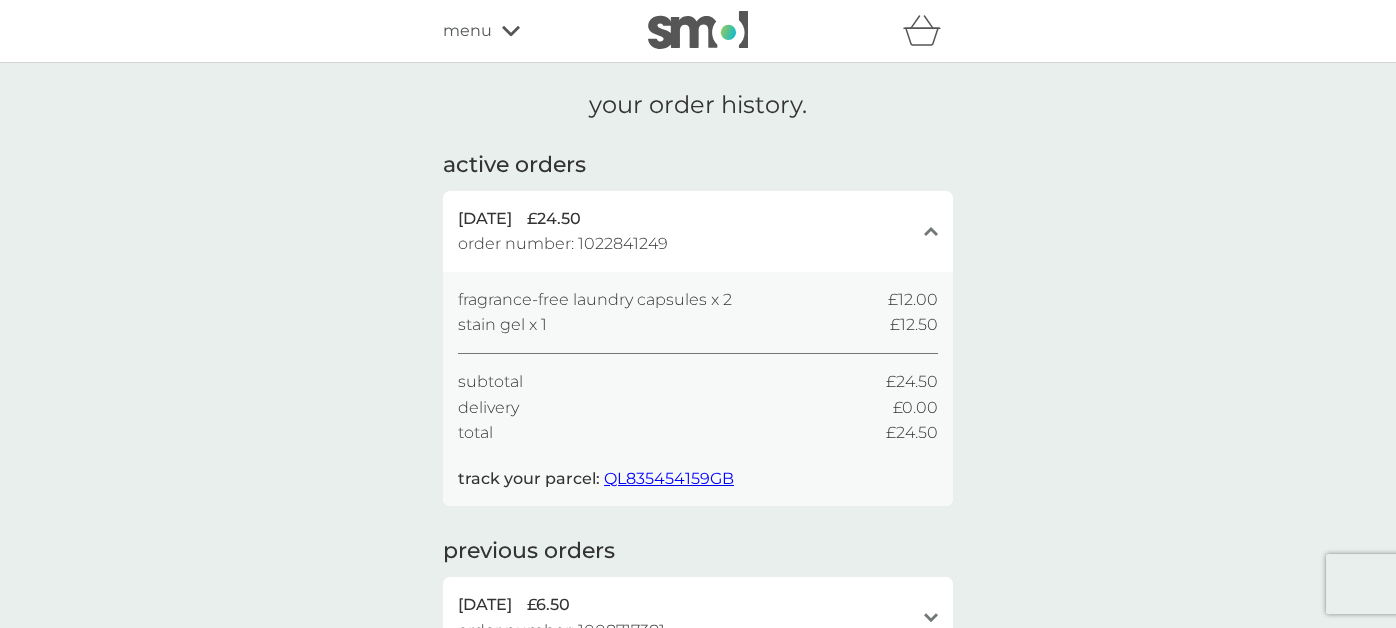 click 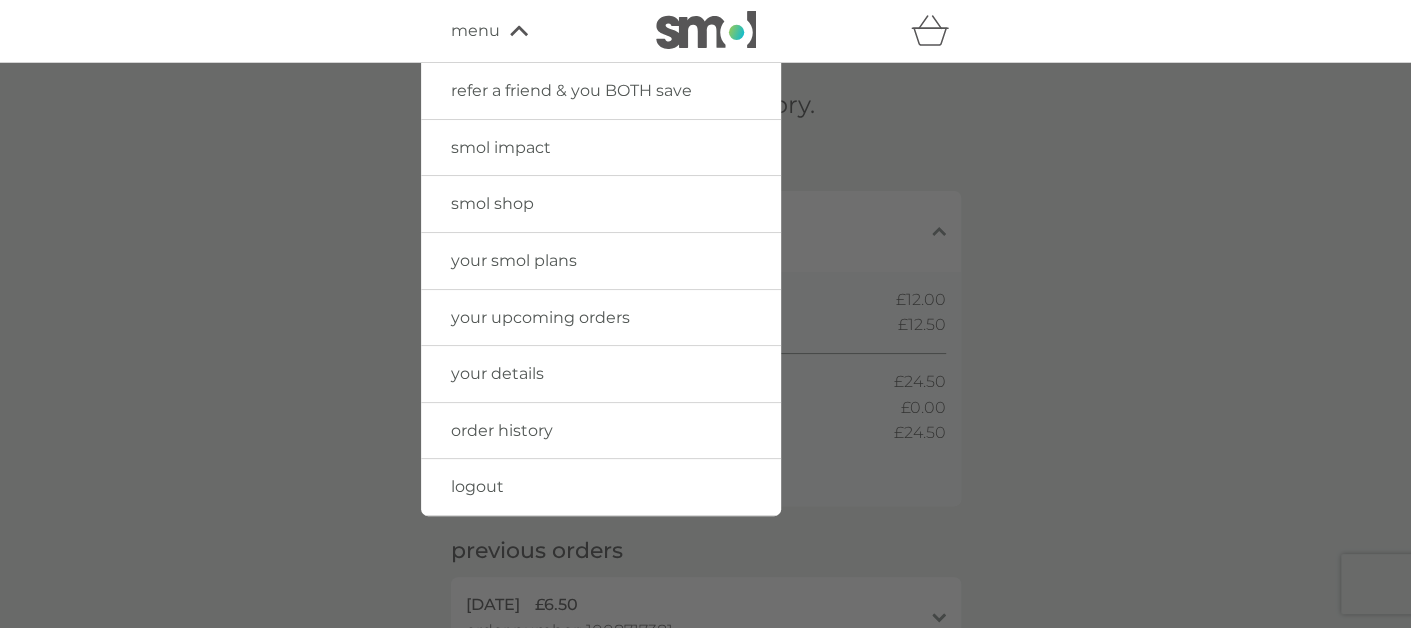click on "your smol plans" at bounding box center (514, 260) 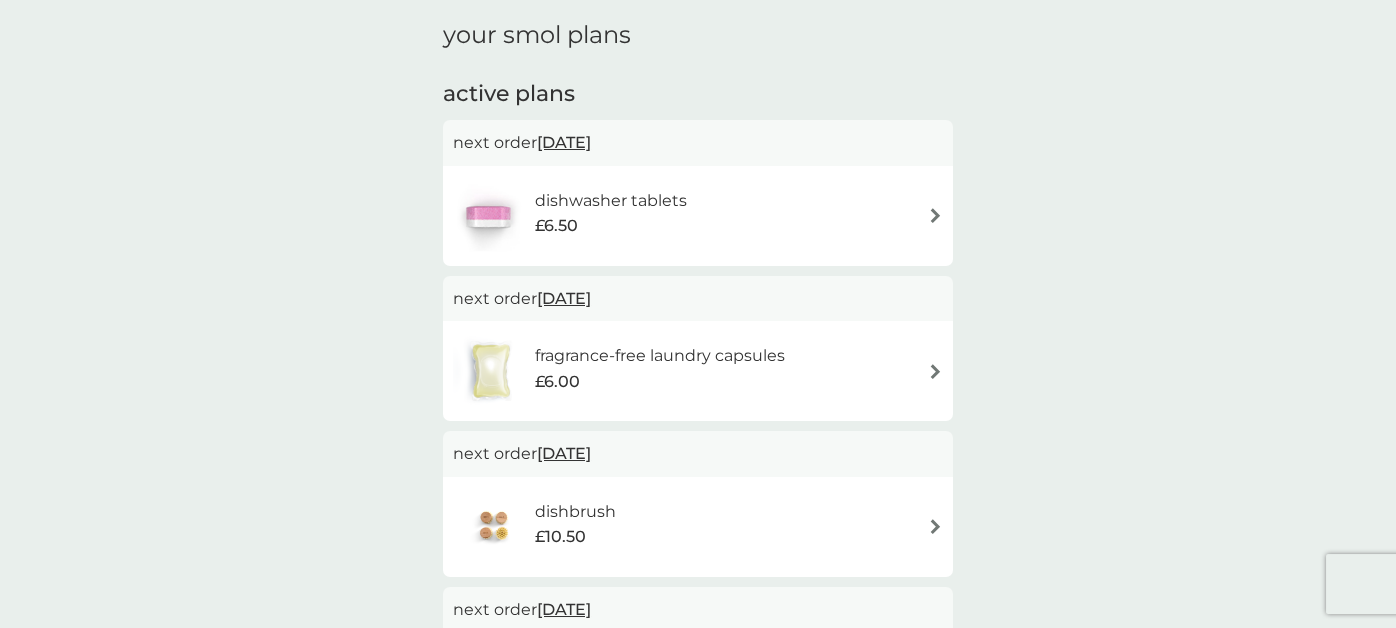 scroll, scrollTop: 300, scrollLeft: 0, axis: vertical 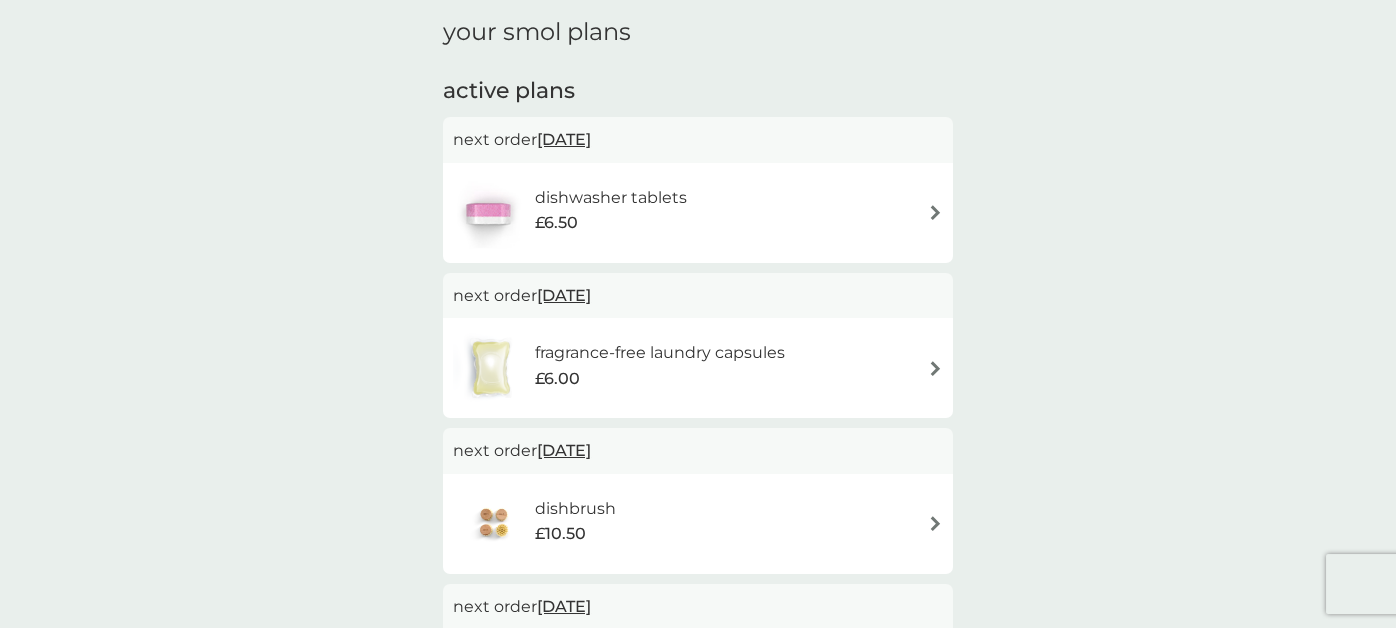 click on "fragrance-free laundry capsules" at bounding box center (660, 353) 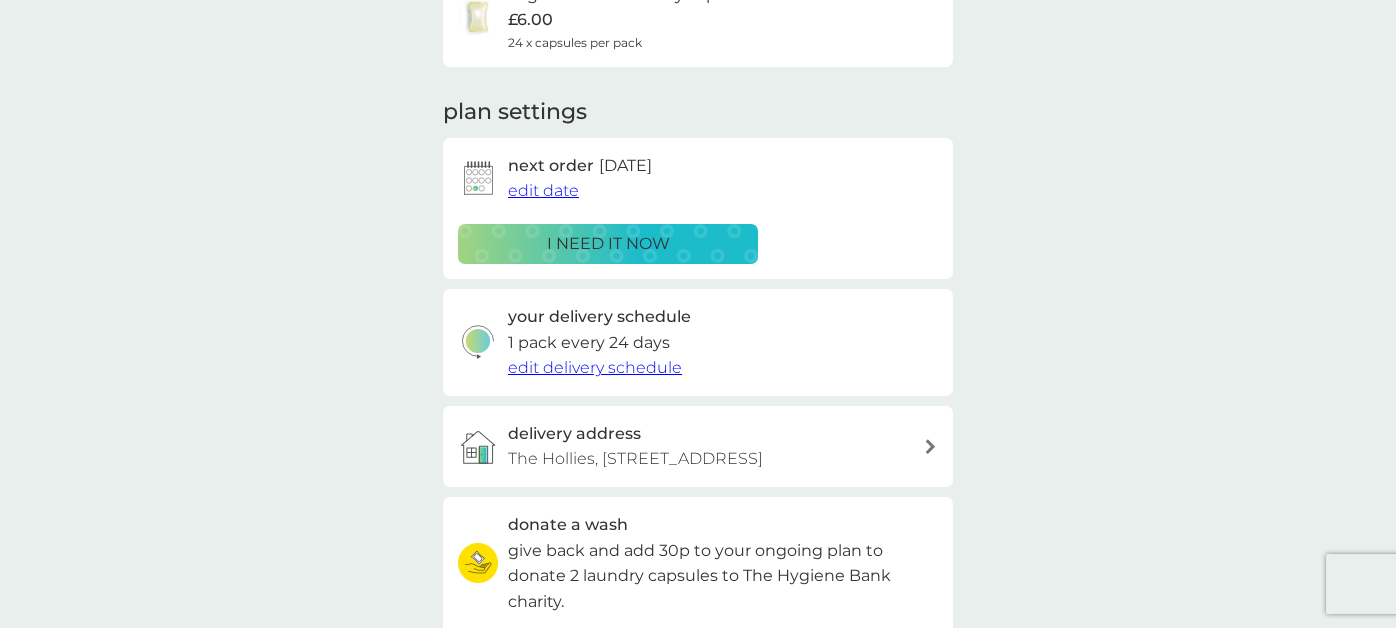 scroll, scrollTop: 99, scrollLeft: 0, axis: vertical 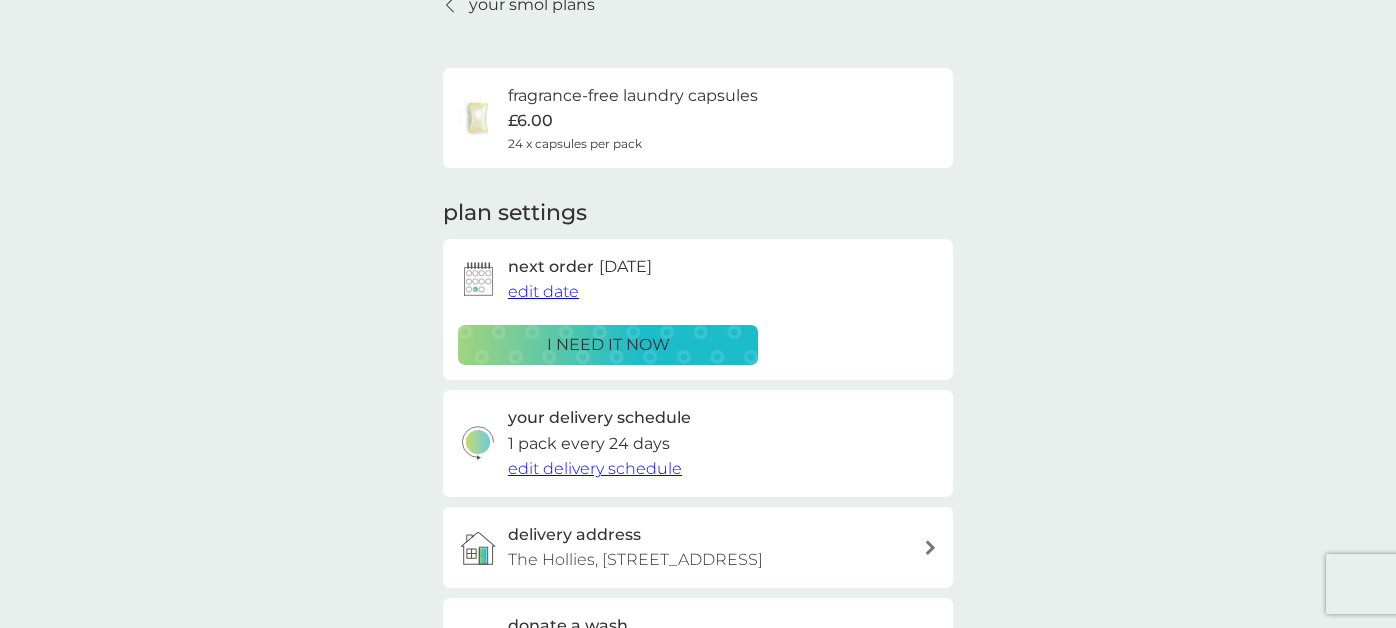 click on "edit delivery schedule" at bounding box center [595, 468] 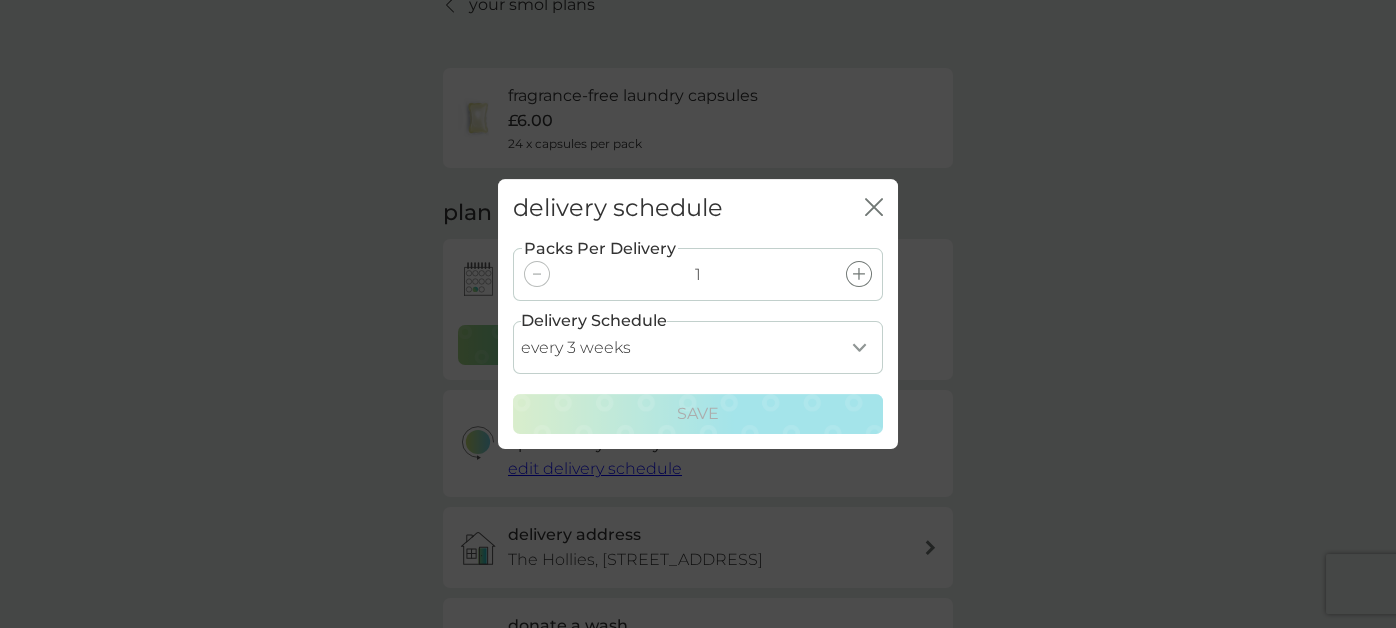 click on "every 1 week every 2 weeks every 3 weeks every 4 weeks every 5 weeks every 6 weeks every 7 weeks every 8 weeks every 9 weeks every 10 weeks every 11 weeks every 12 weeks every 13 weeks every 14 weeks every 15 weeks every 16 weeks every 17 weeks" at bounding box center [698, 347] 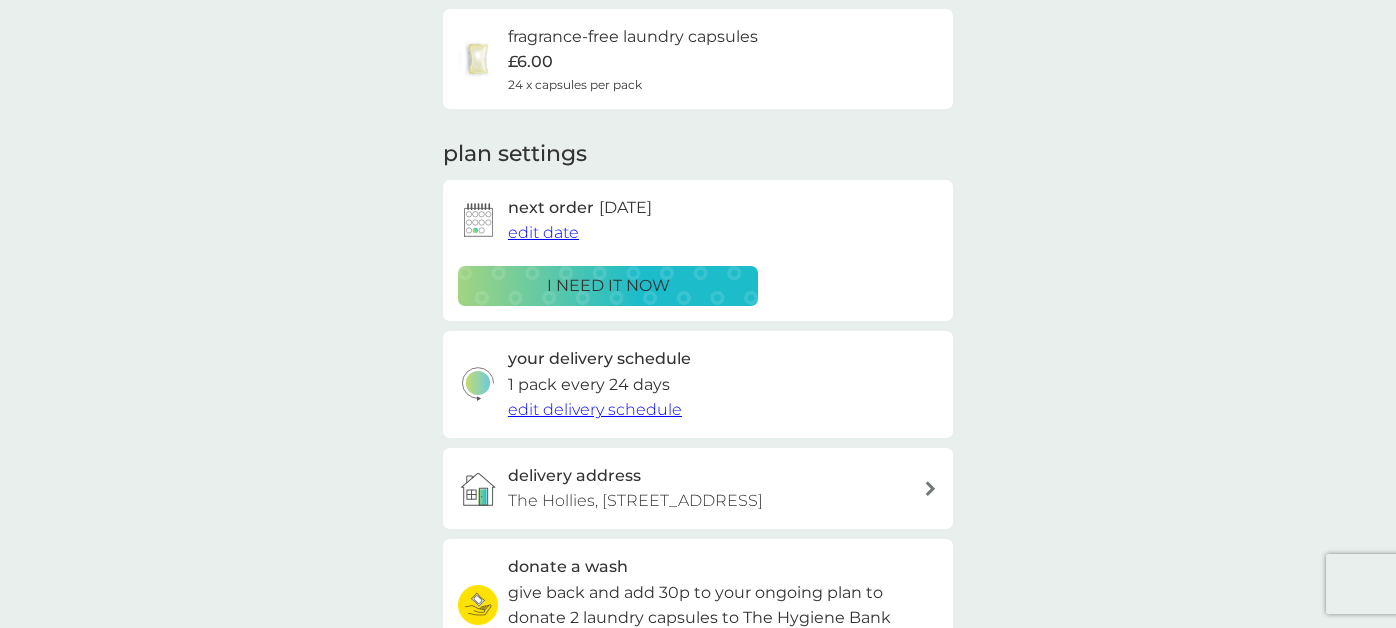 scroll, scrollTop: 0, scrollLeft: 0, axis: both 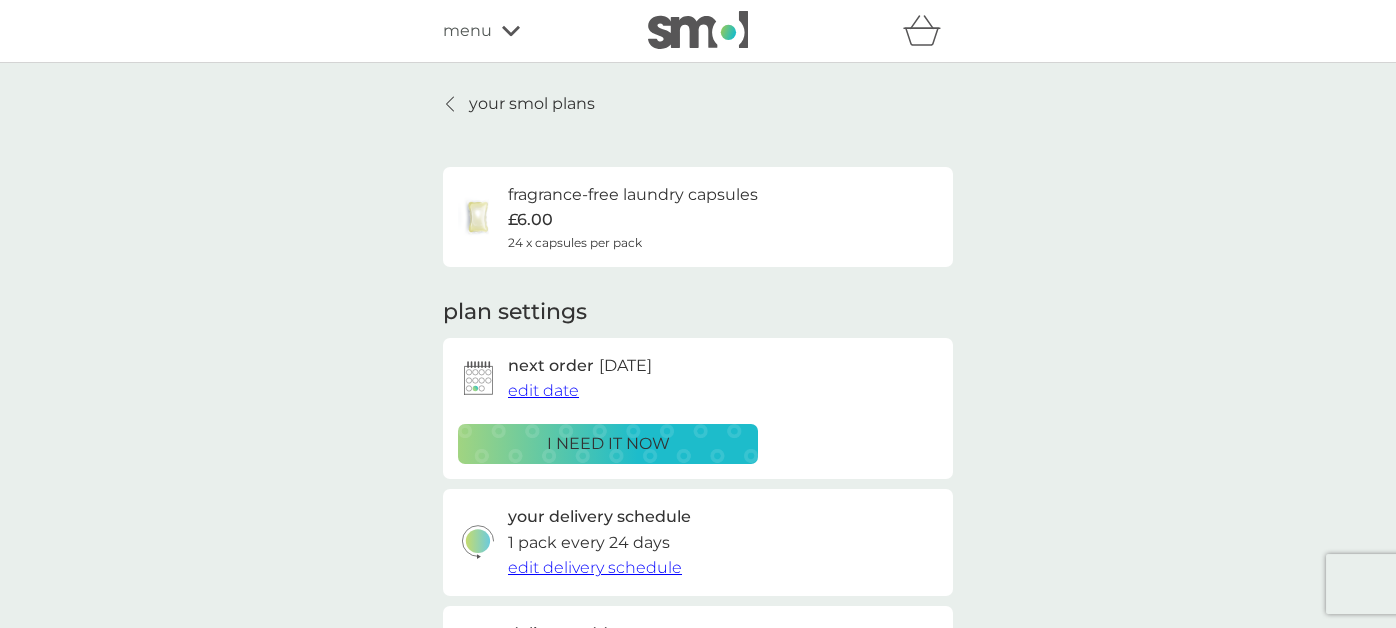 click 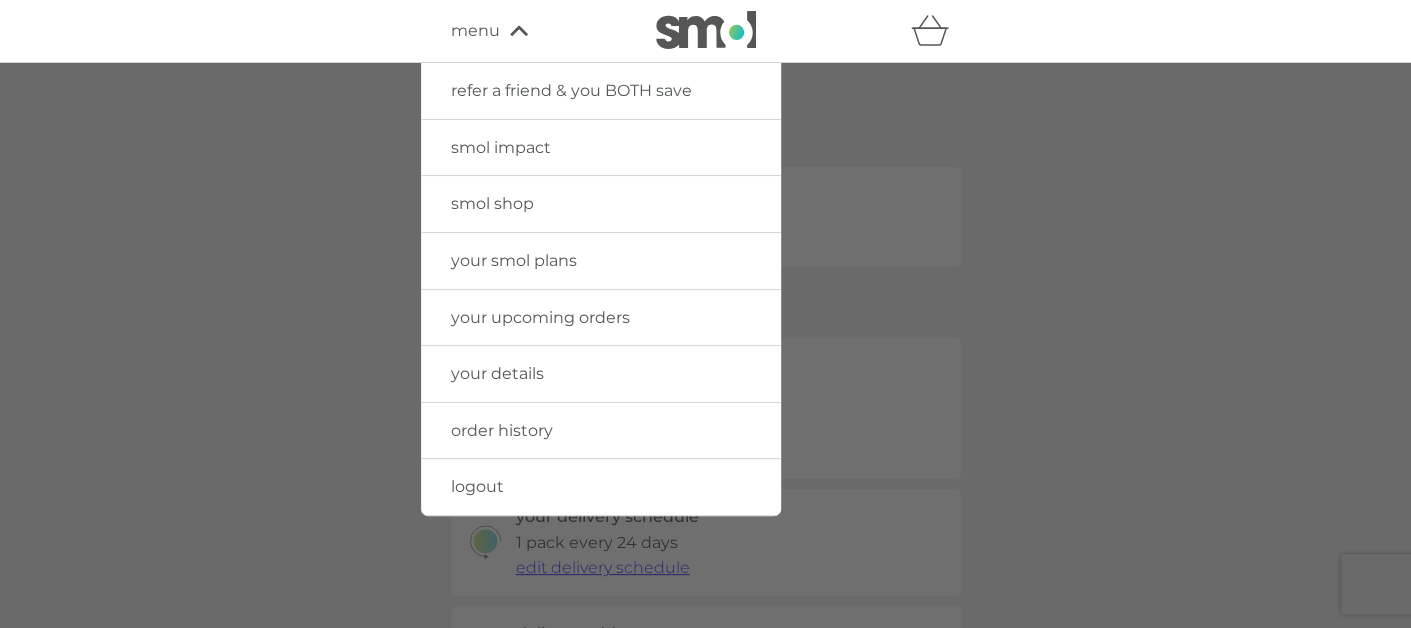 click on "your upcoming orders" at bounding box center (540, 317) 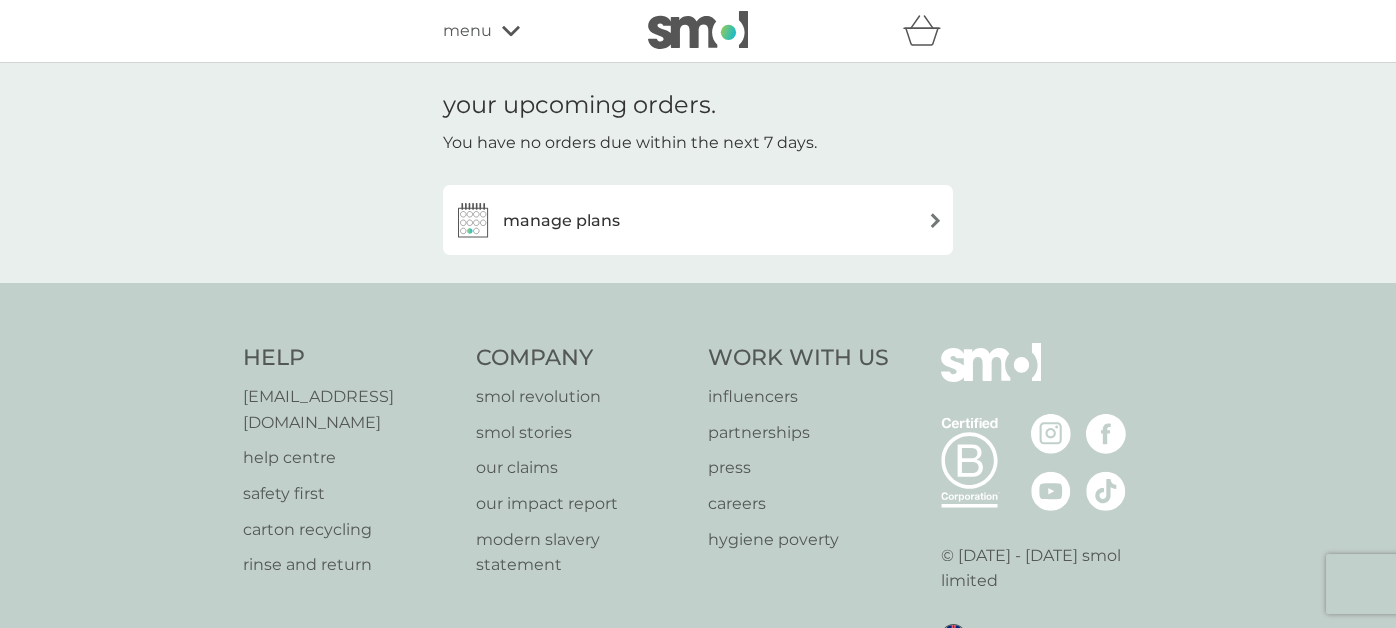 click on "menu" at bounding box center (528, 31) 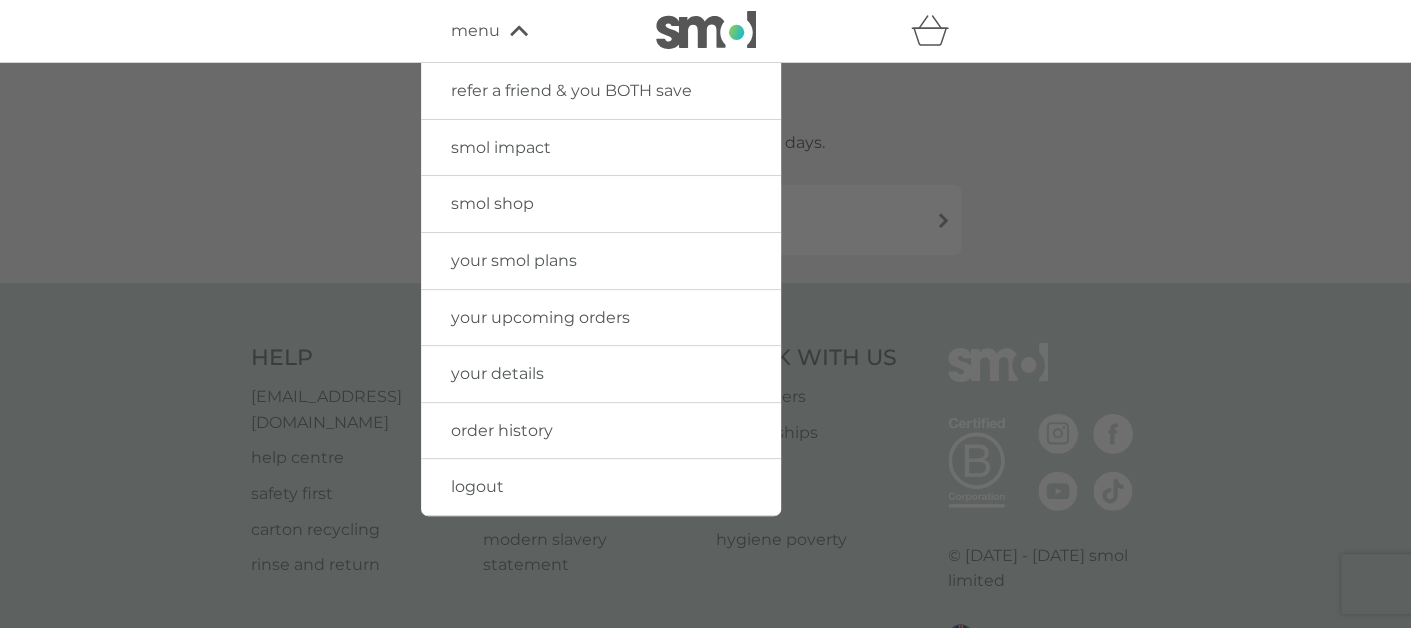 click on "your smol plans" at bounding box center (514, 260) 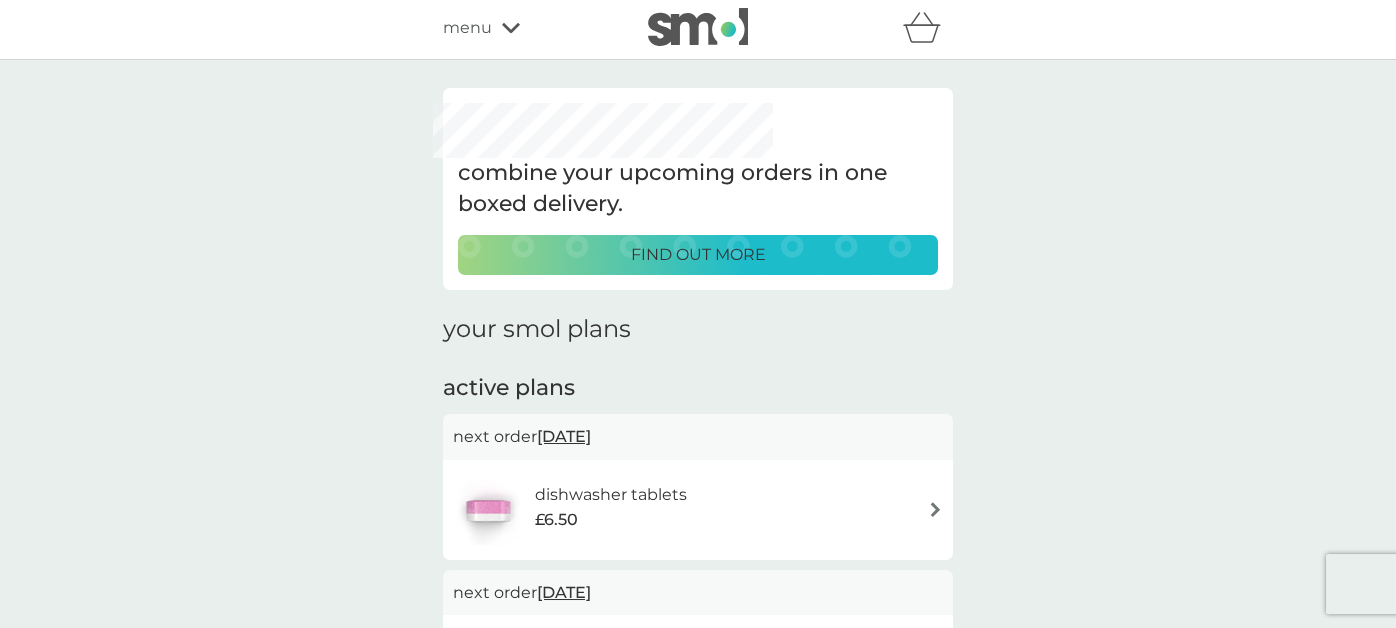 scroll, scrollTop: 0, scrollLeft: 0, axis: both 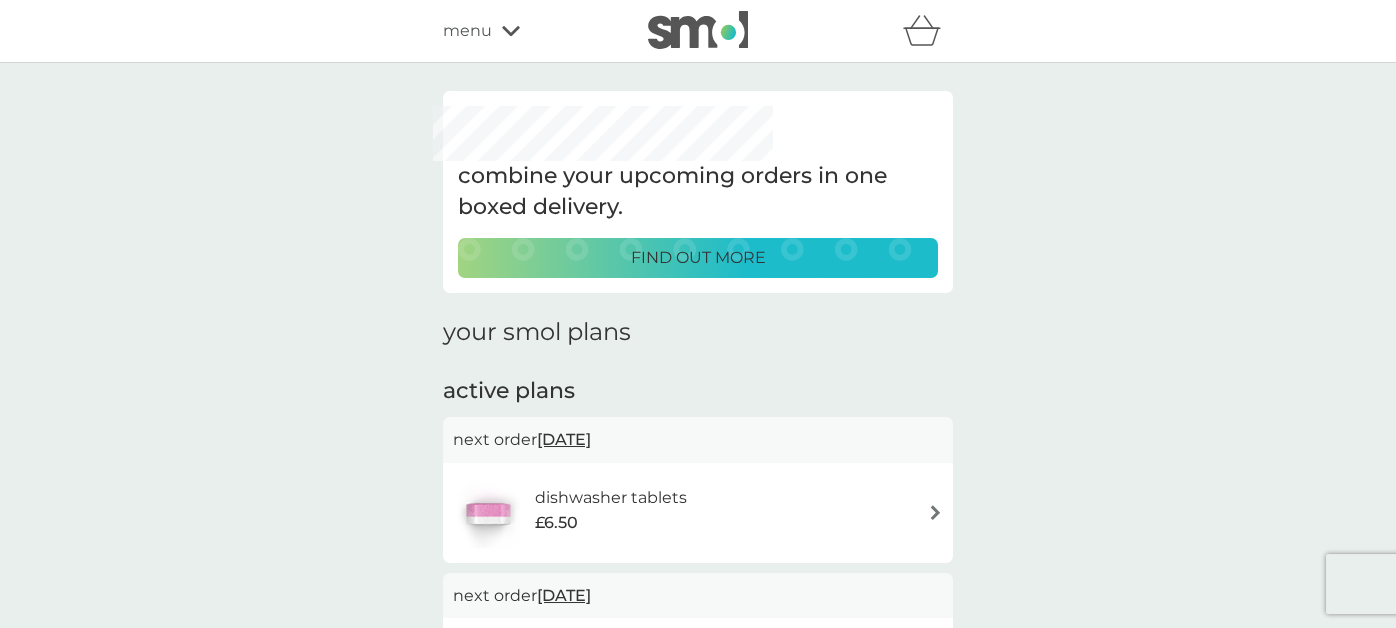 click on "menu" at bounding box center [467, 31] 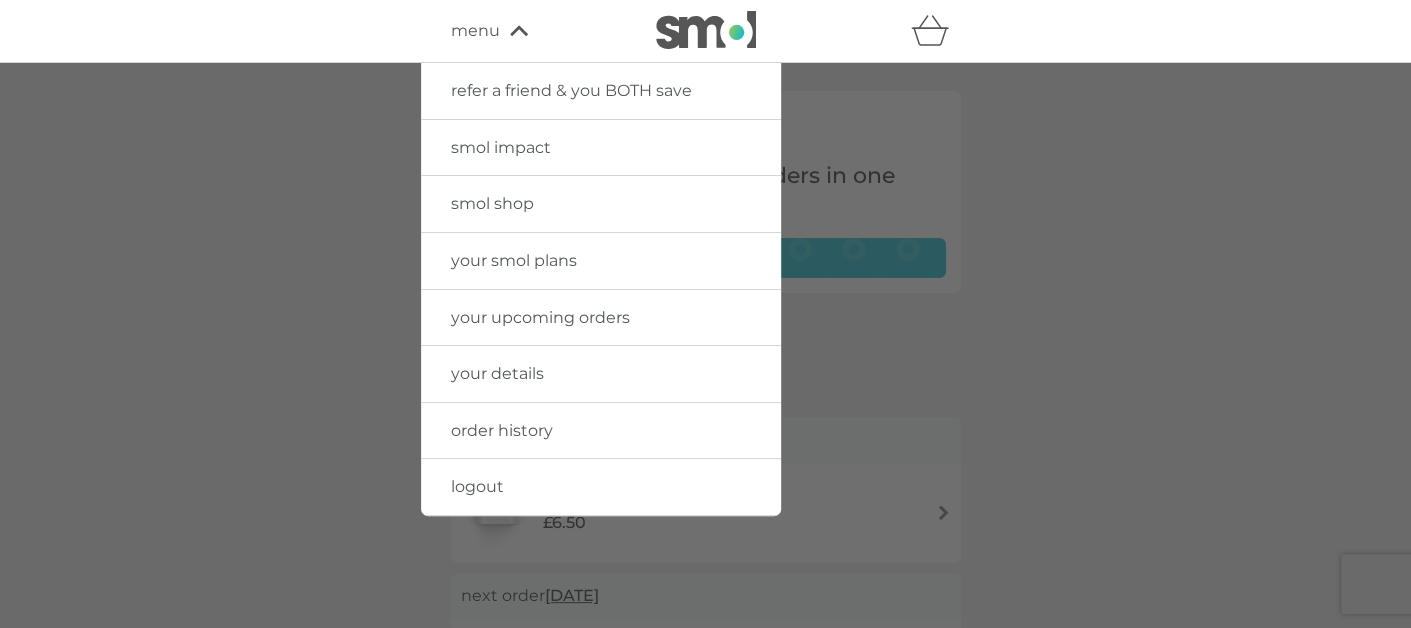 click on "order history" at bounding box center (601, 431) 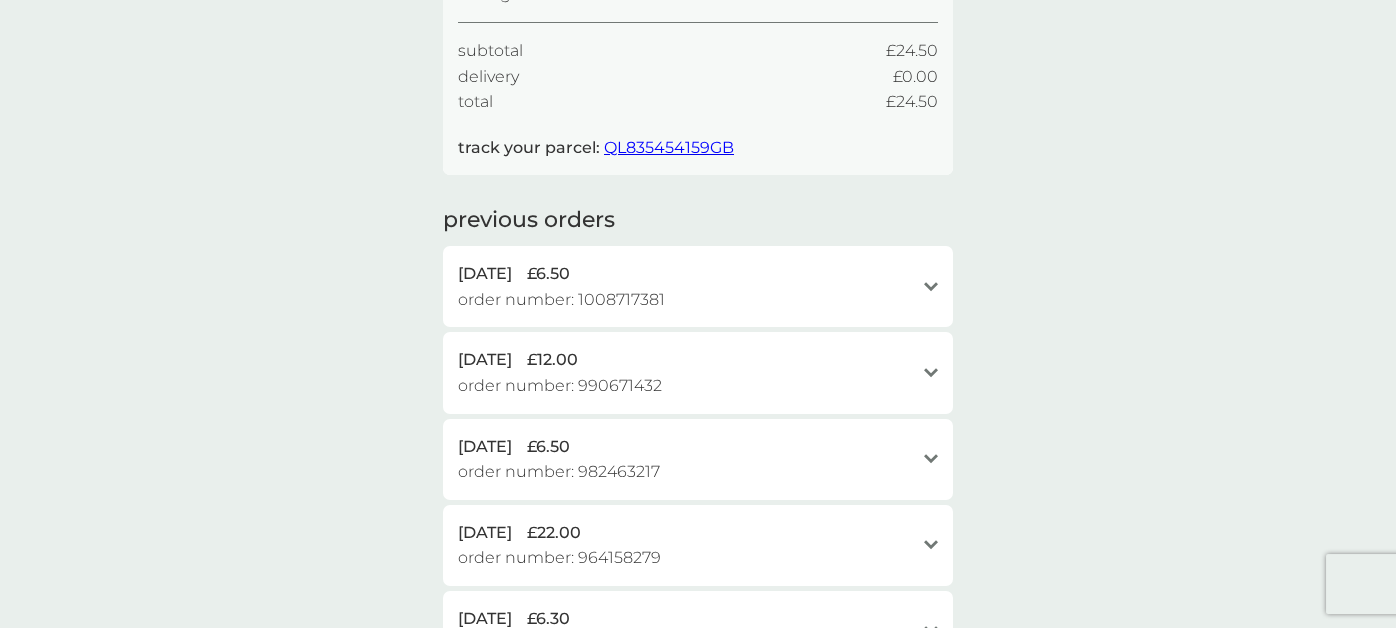 scroll, scrollTop: 0, scrollLeft: 0, axis: both 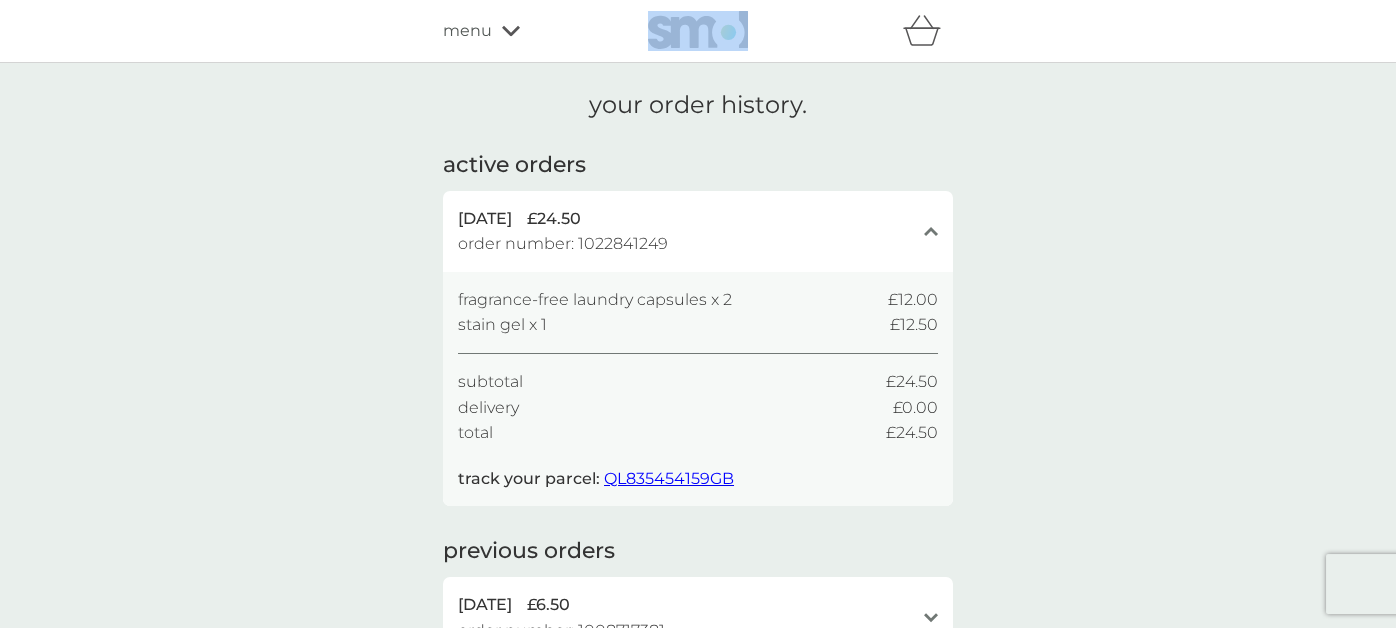 click 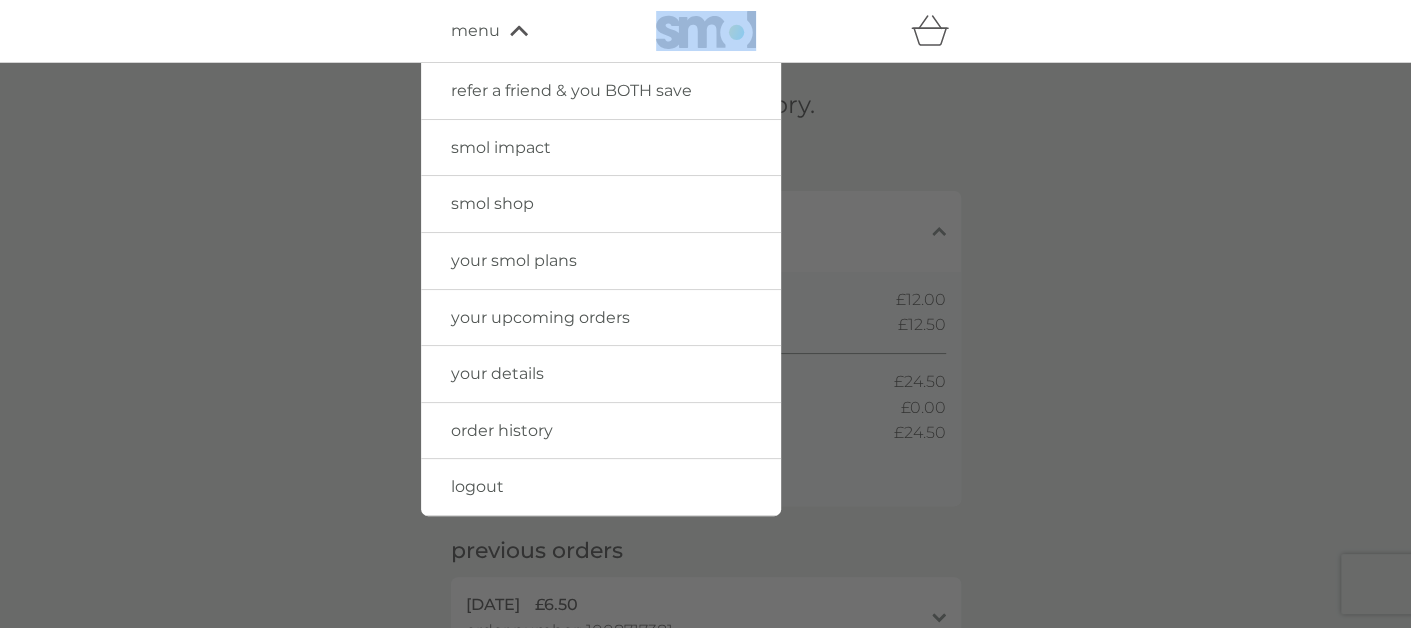 click on "your smol plans" at bounding box center [514, 260] 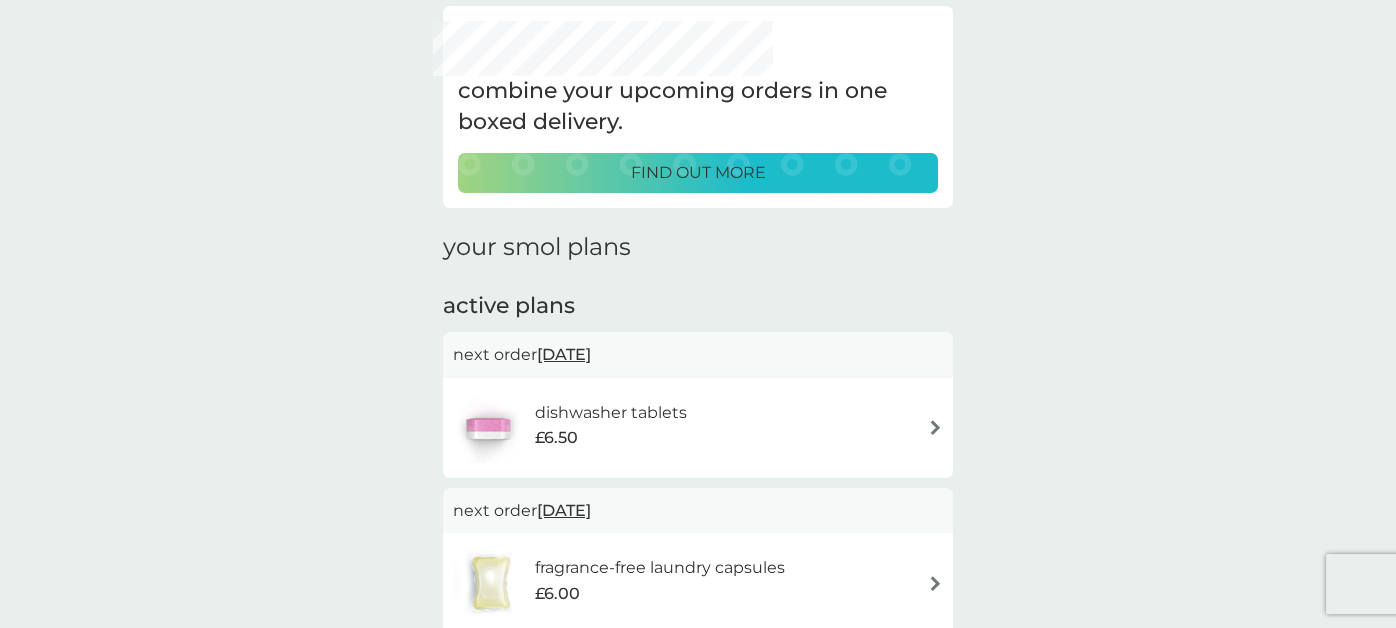 scroll, scrollTop: 300, scrollLeft: 0, axis: vertical 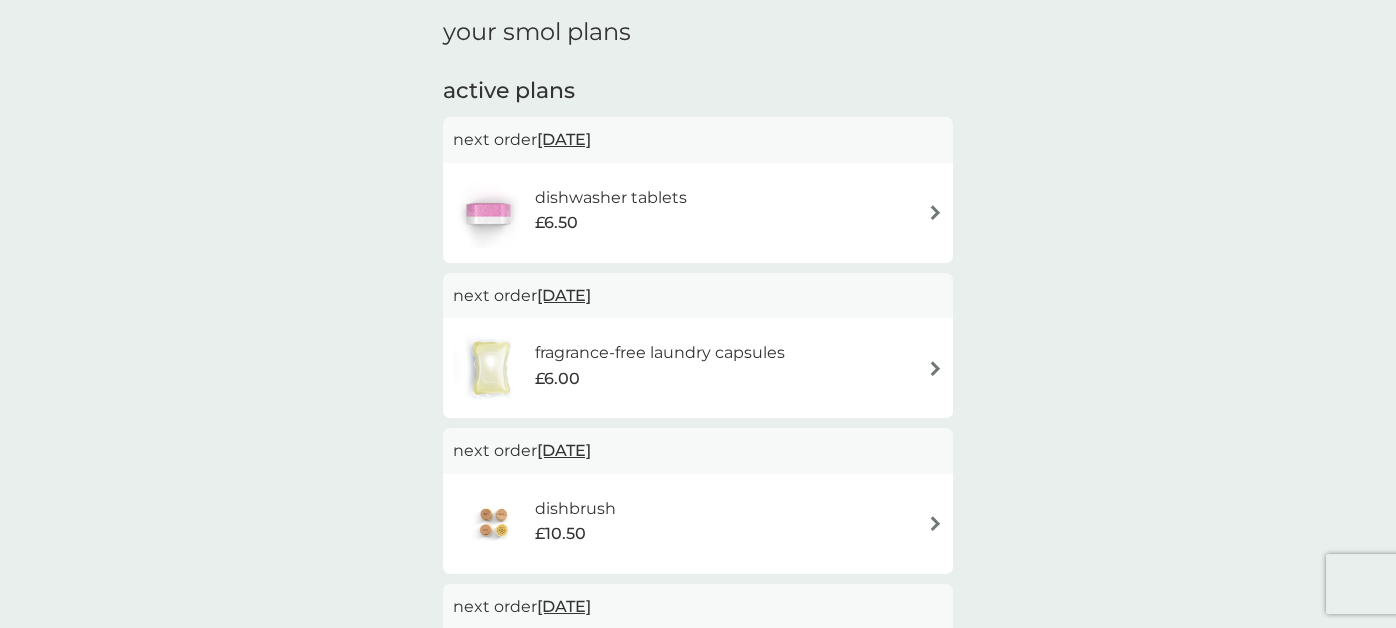 click on "fragrance-free laundry capsules" at bounding box center [660, 353] 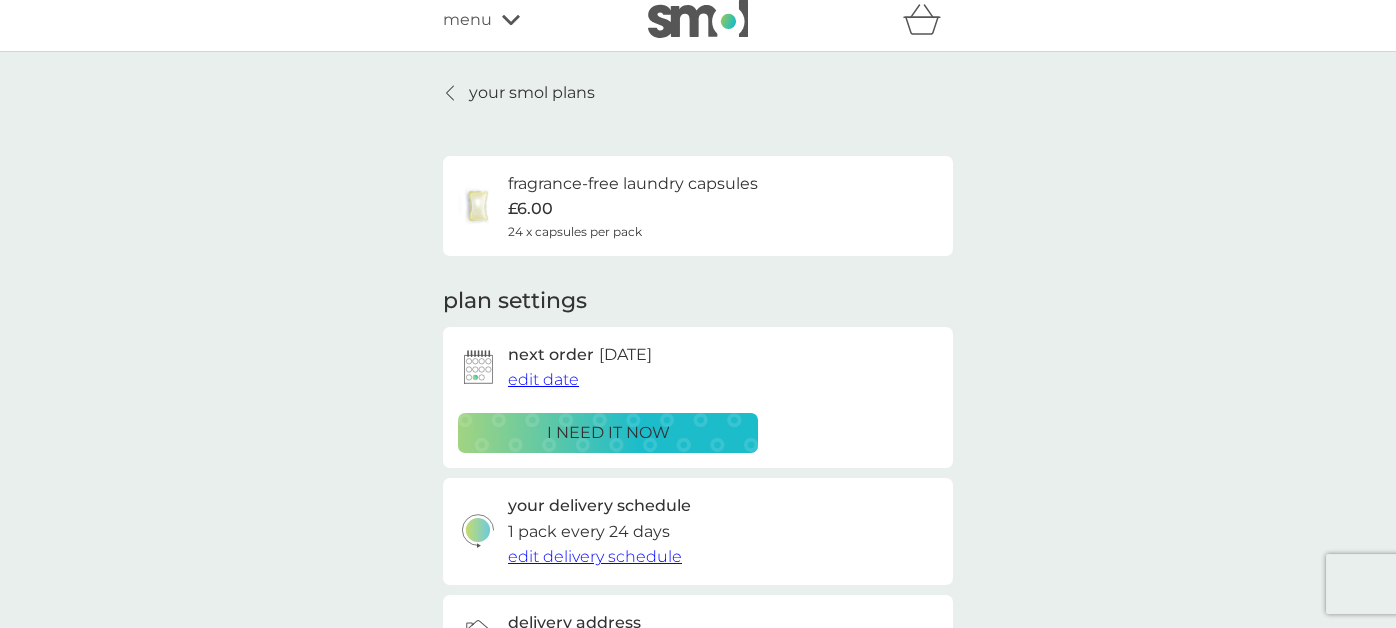 scroll, scrollTop: 0, scrollLeft: 0, axis: both 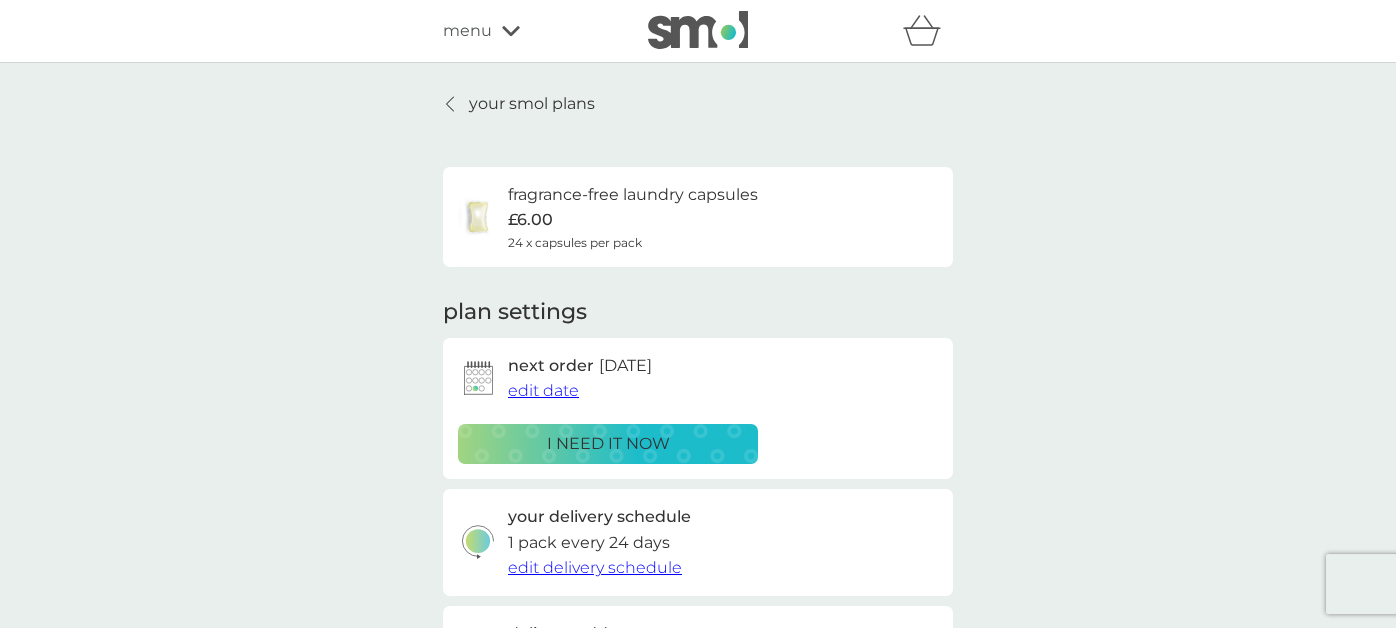 click on "edit date" at bounding box center [543, 390] 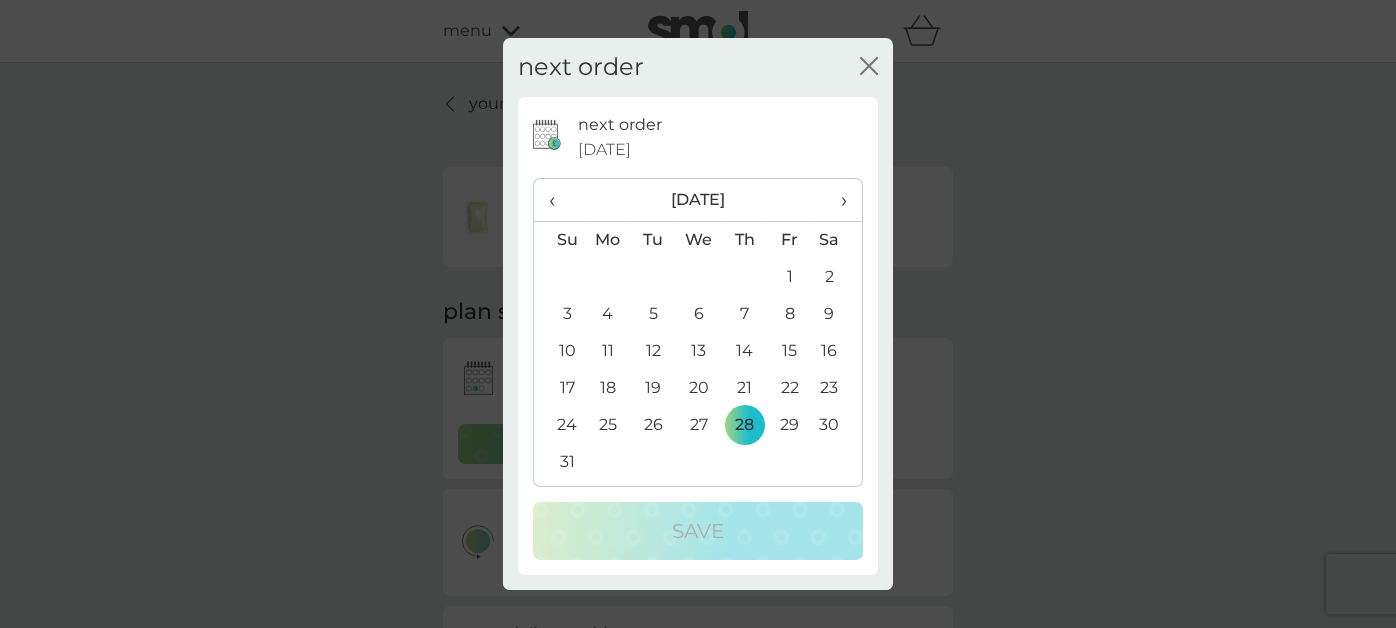 click on "close" 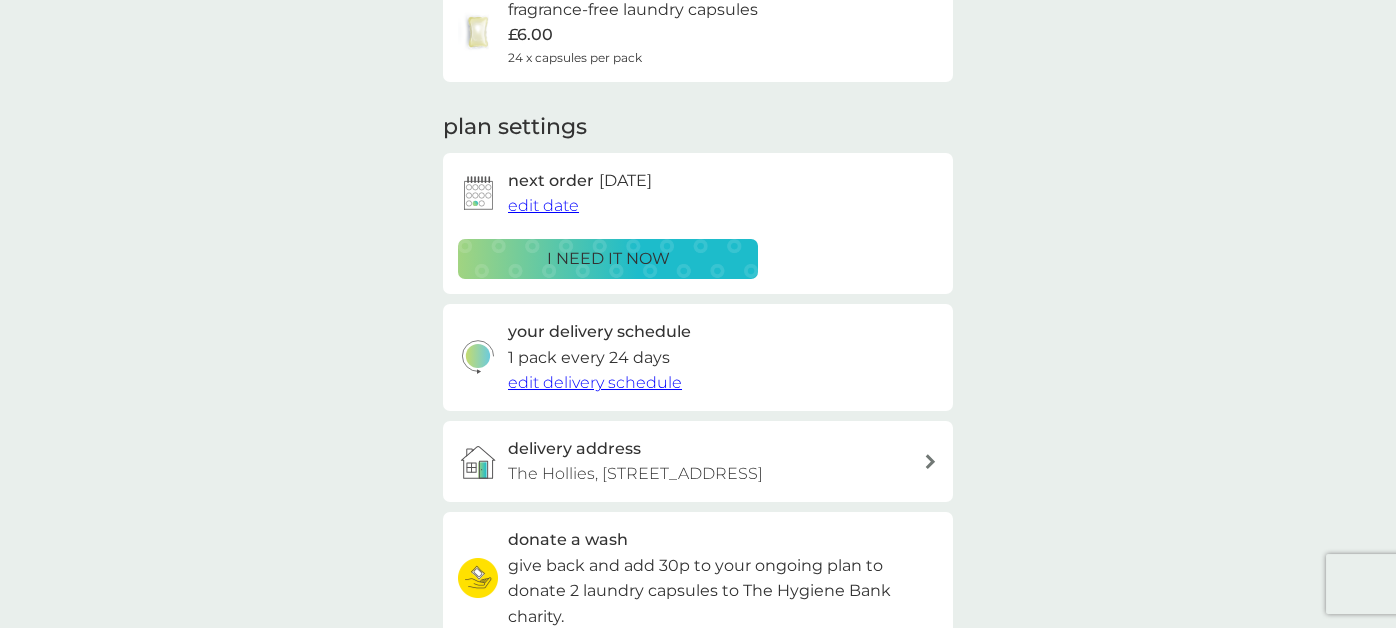 scroll, scrollTop: 200, scrollLeft: 0, axis: vertical 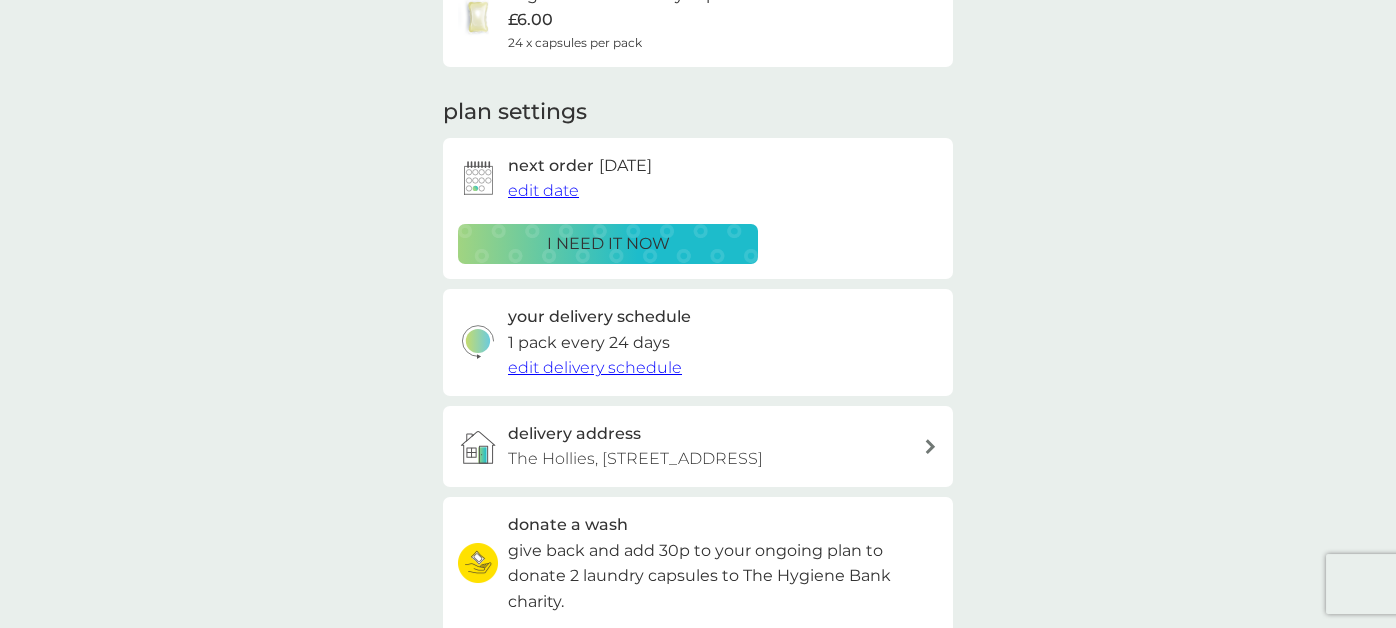 click on "edit delivery schedule" at bounding box center (595, 367) 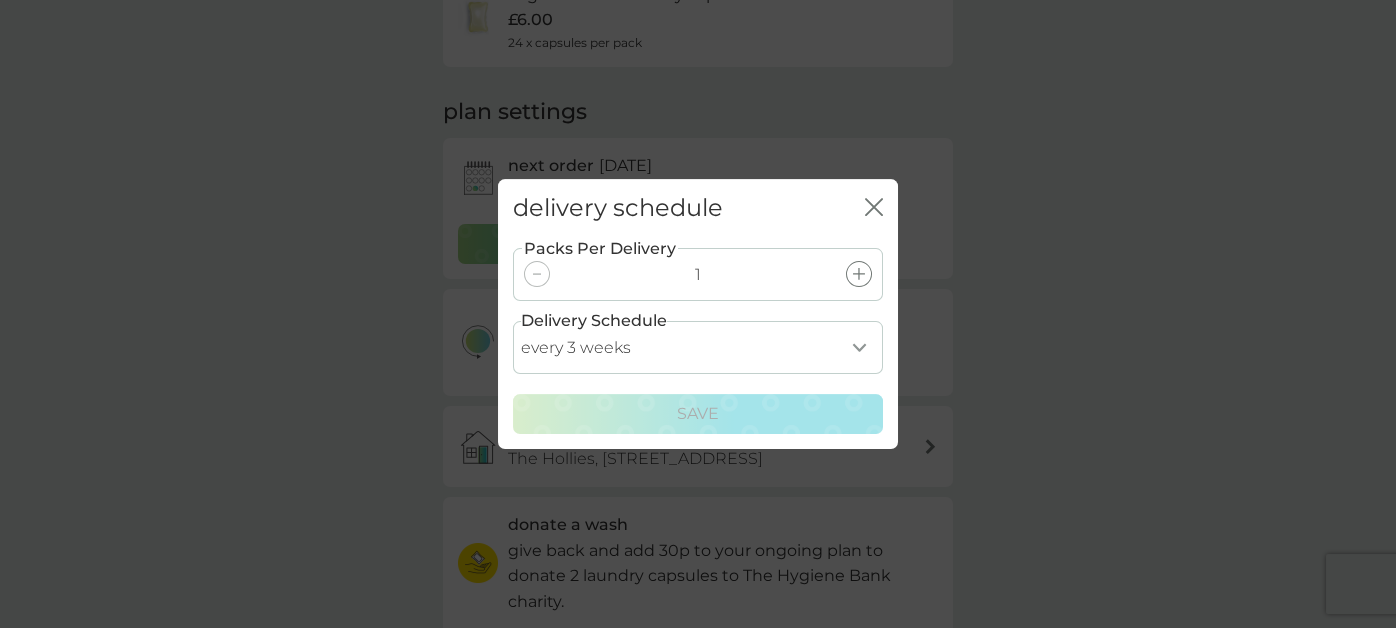 click 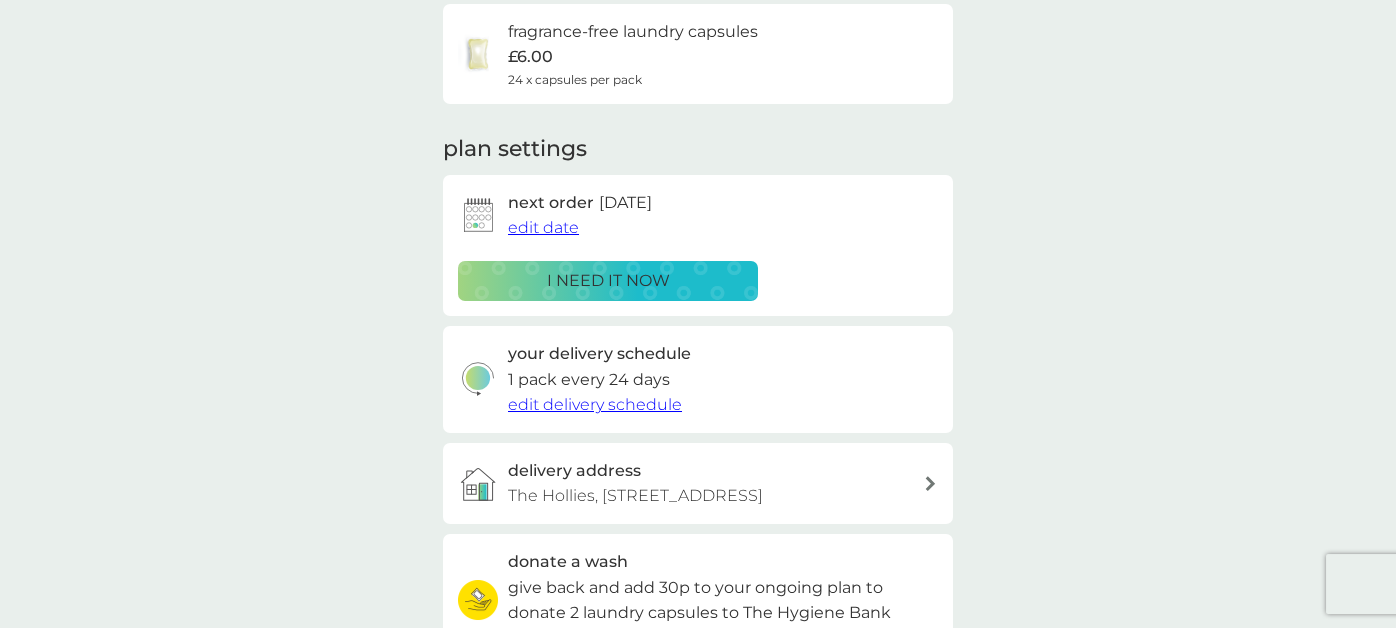 scroll, scrollTop: 0, scrollLeft: 0, axis: both 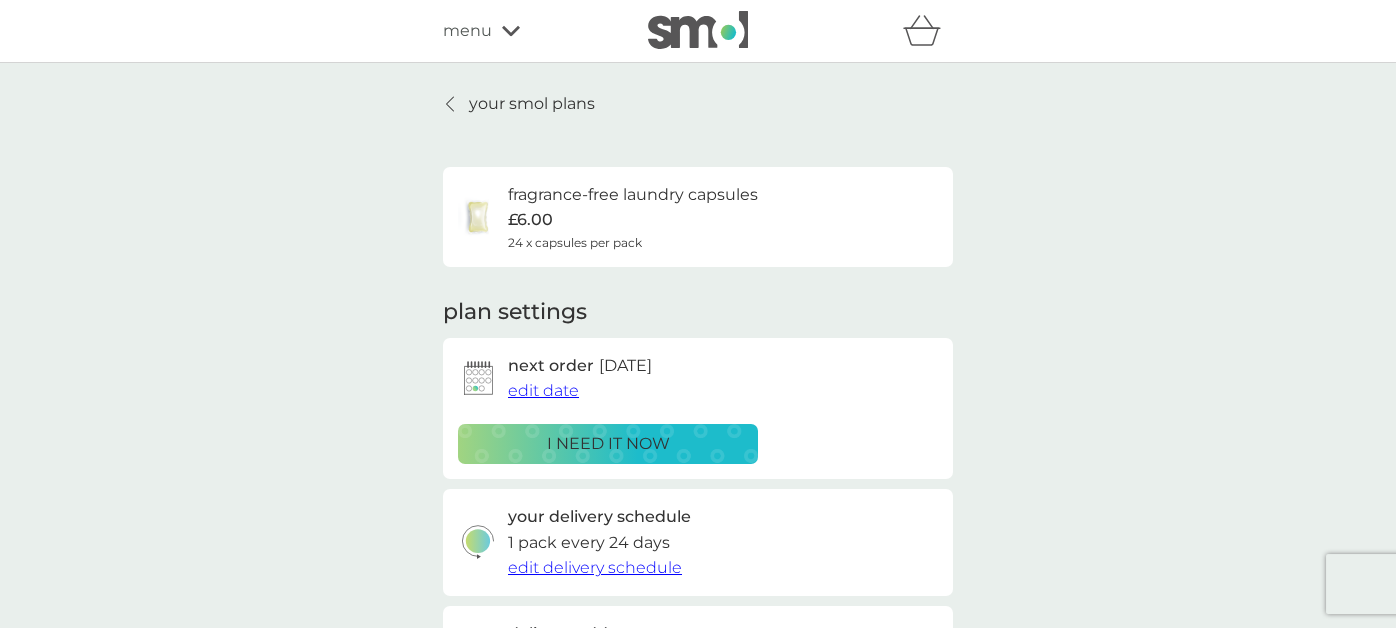 click on "24 x capsules per pack" at bounding box center (575, 242) 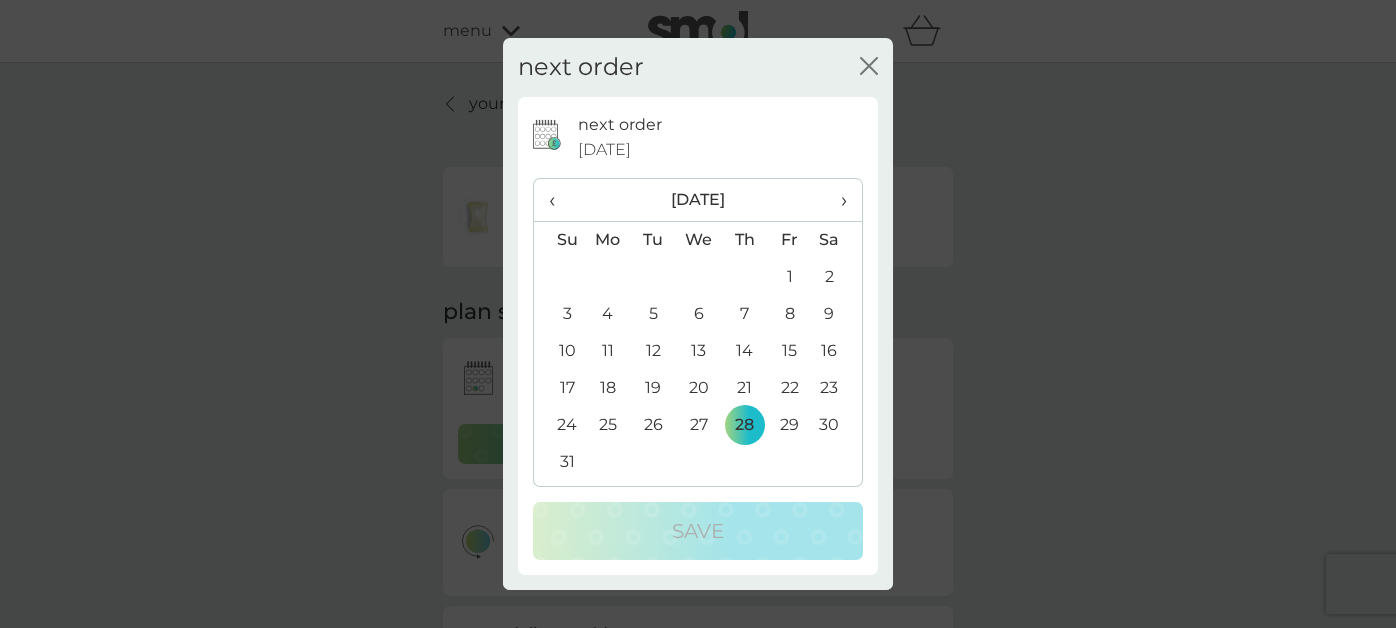 click on "‹" at bounding box center [559, 200] 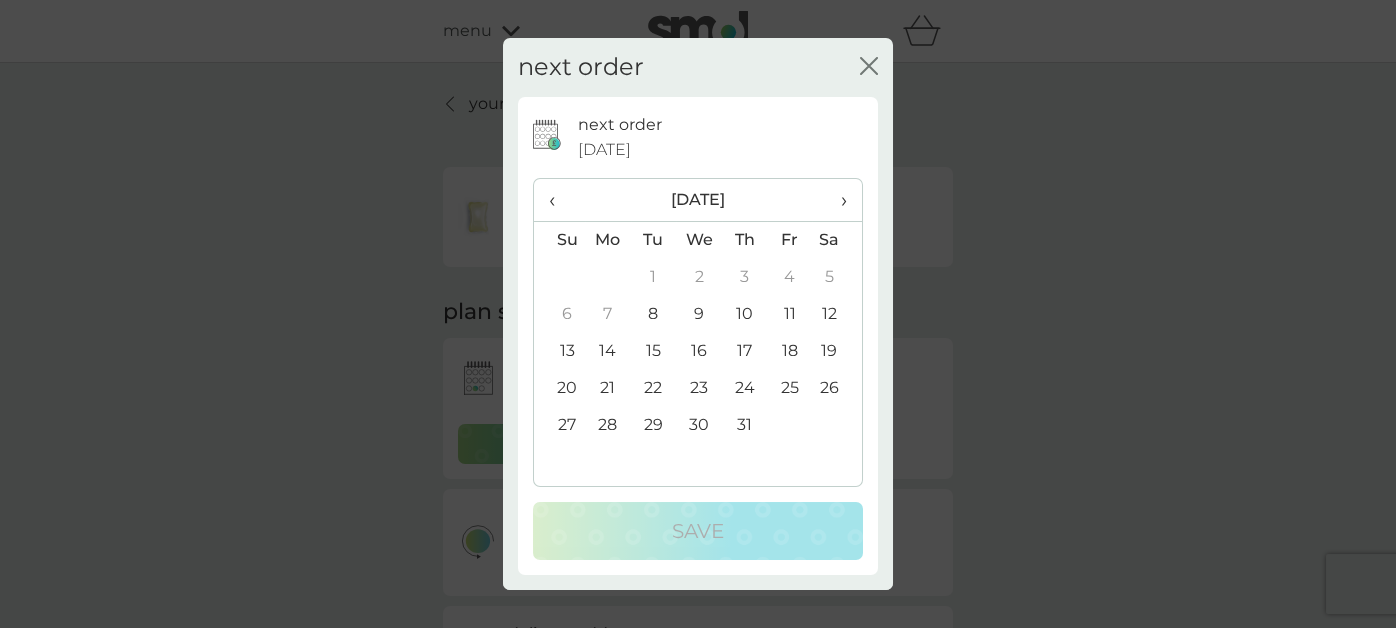 click on "next order close" at bounding box center [698, 67] 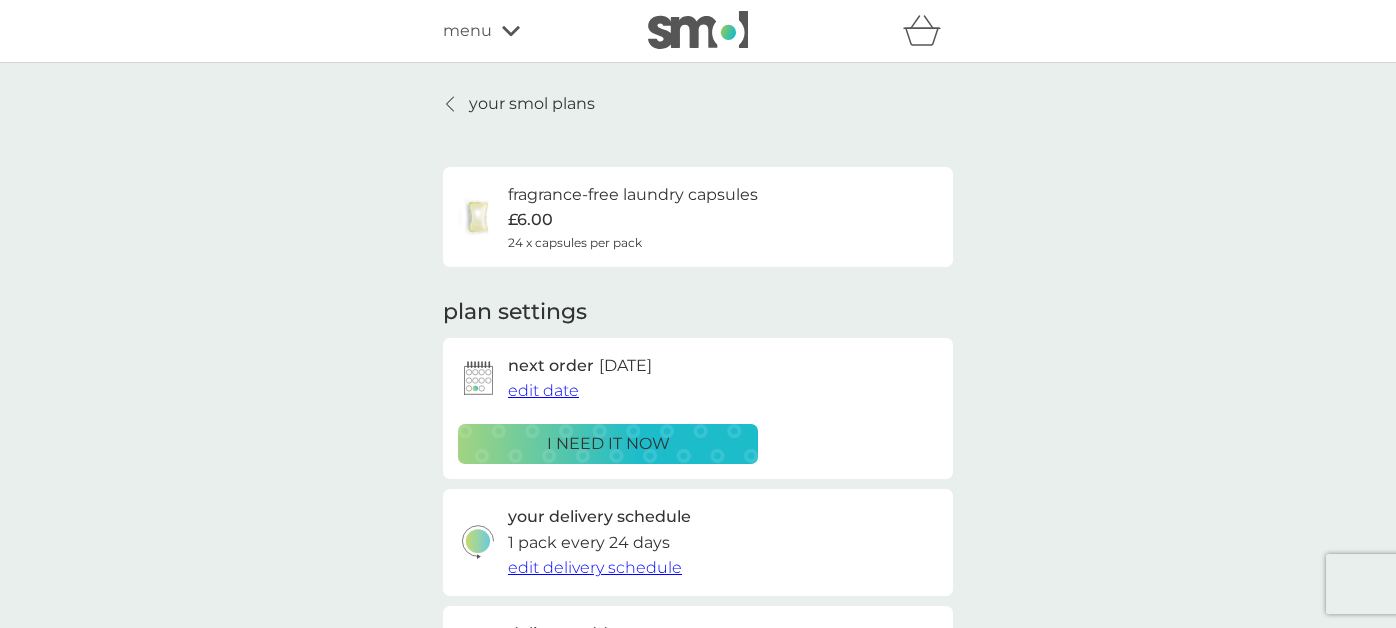 click on "i need it now" at bounding box center [608, 444] 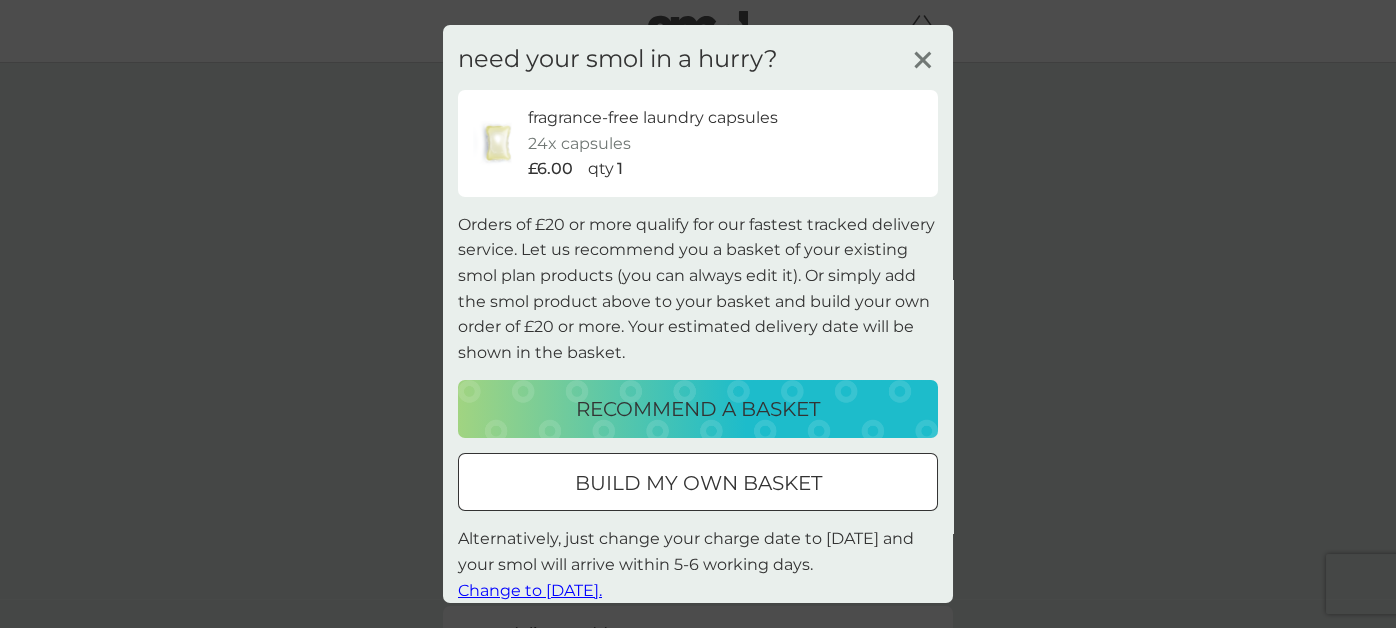click on "recommend a basket" at bounding box center [698, 409] 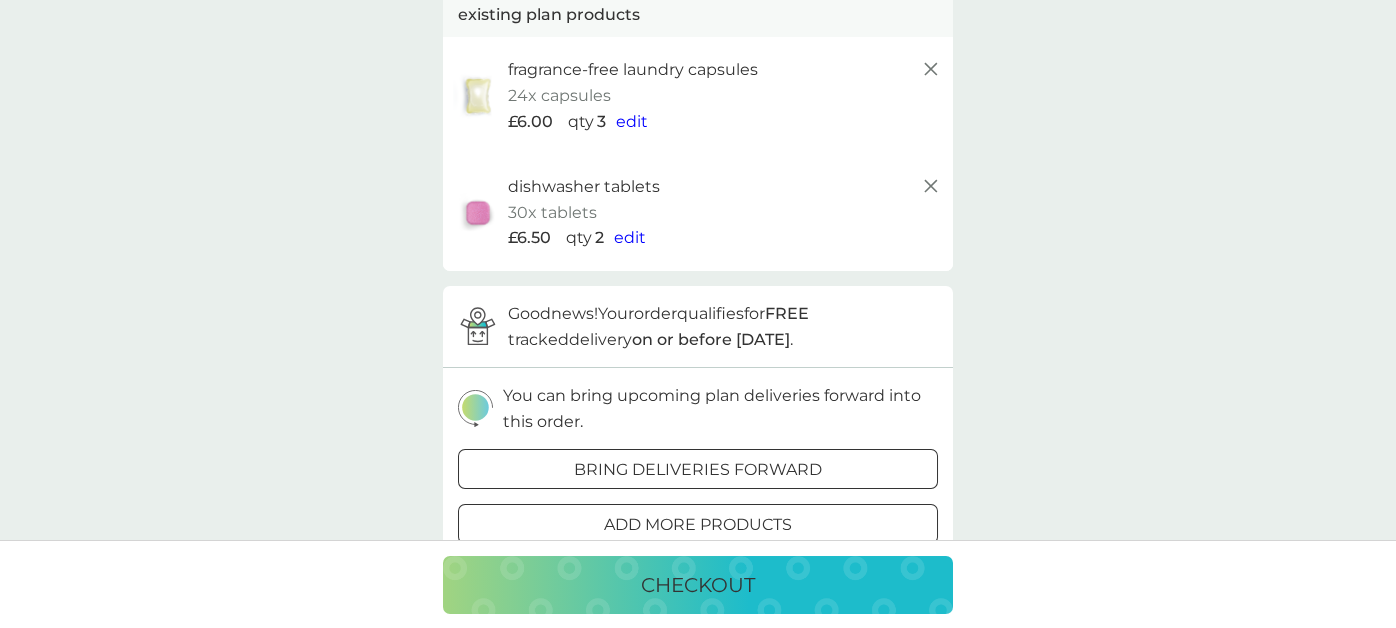 scroll, scrollTop: 99, scrollLeft: 0, axis: vertical 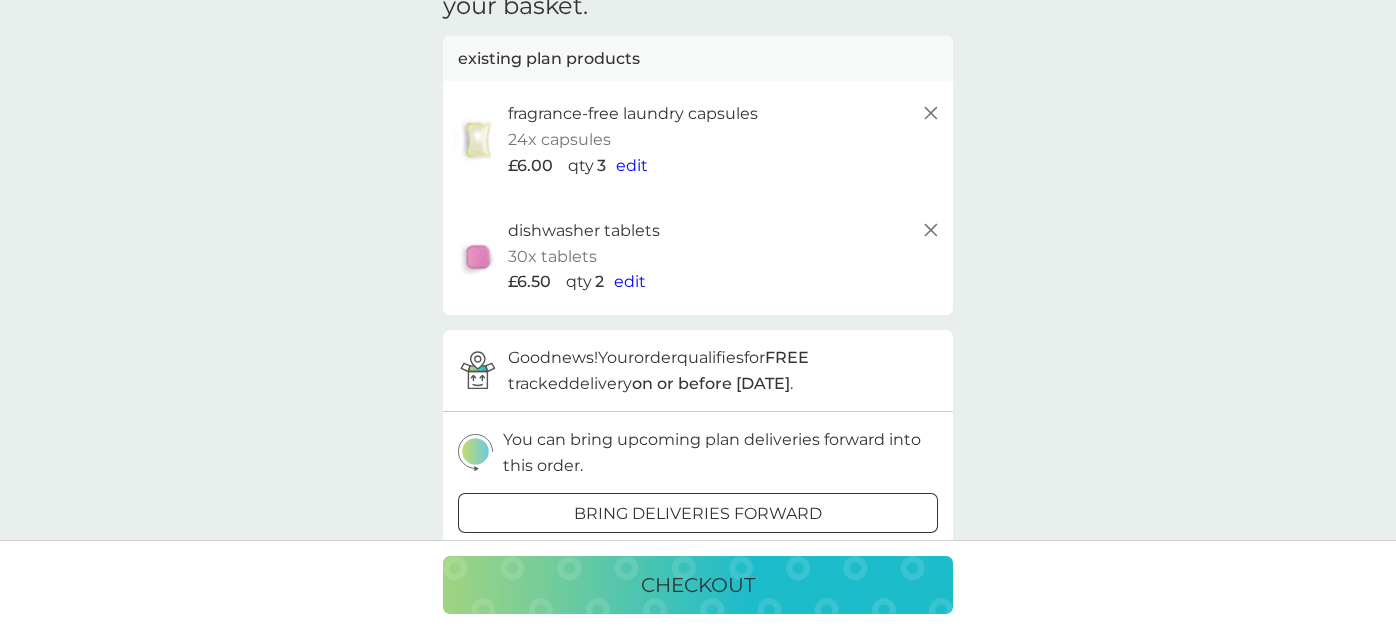 click on "edit" at bounding box center (630, 281) 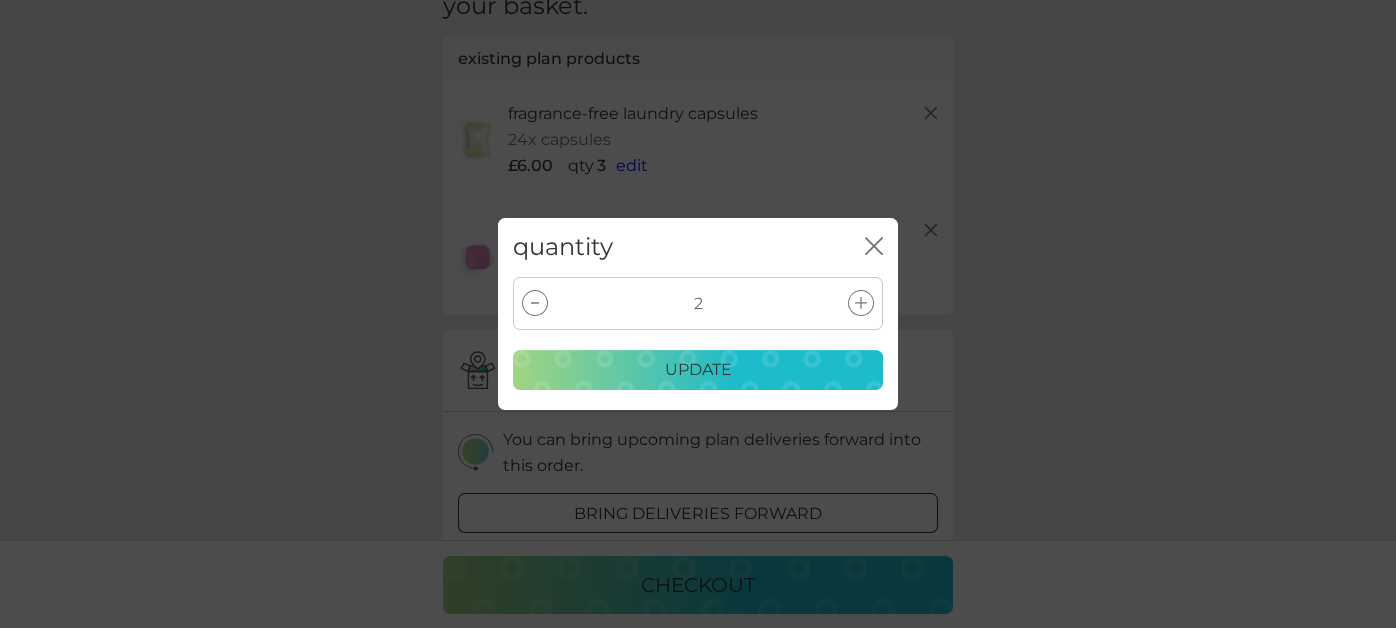click at bounding box center [535, 303] 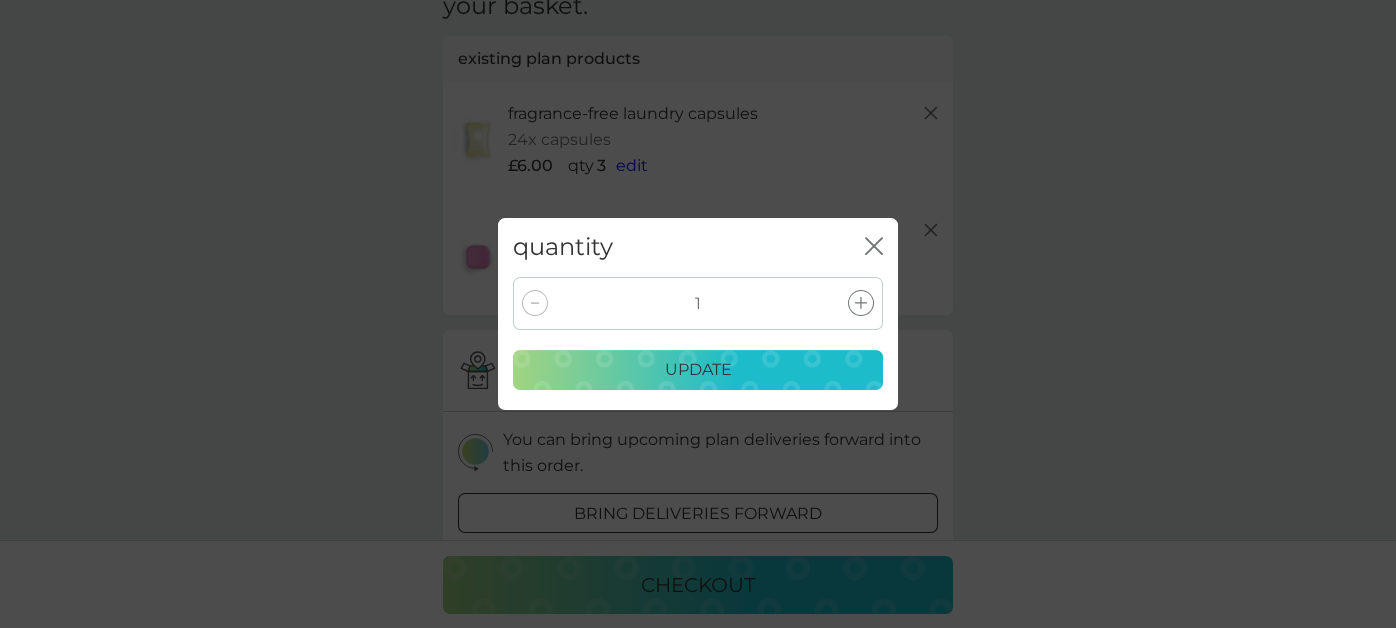 click at bounding box center (535, 303) 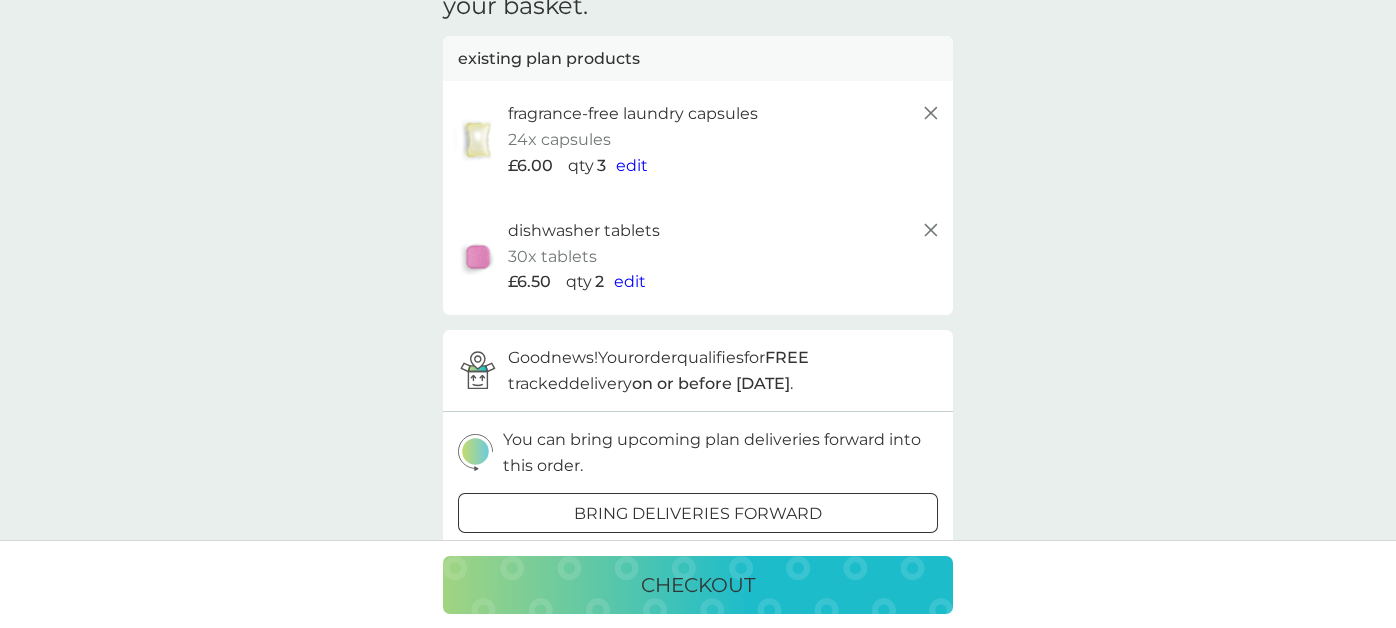 click 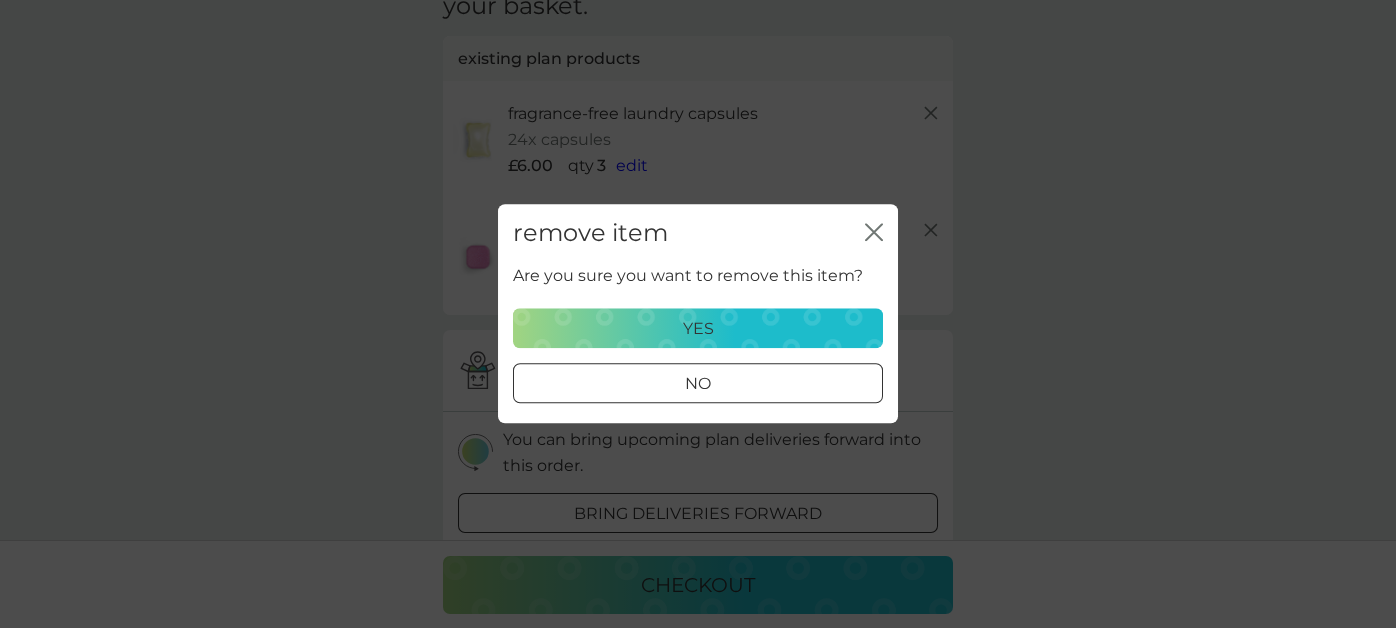 click on "yes" at bounding box center [698, 329] 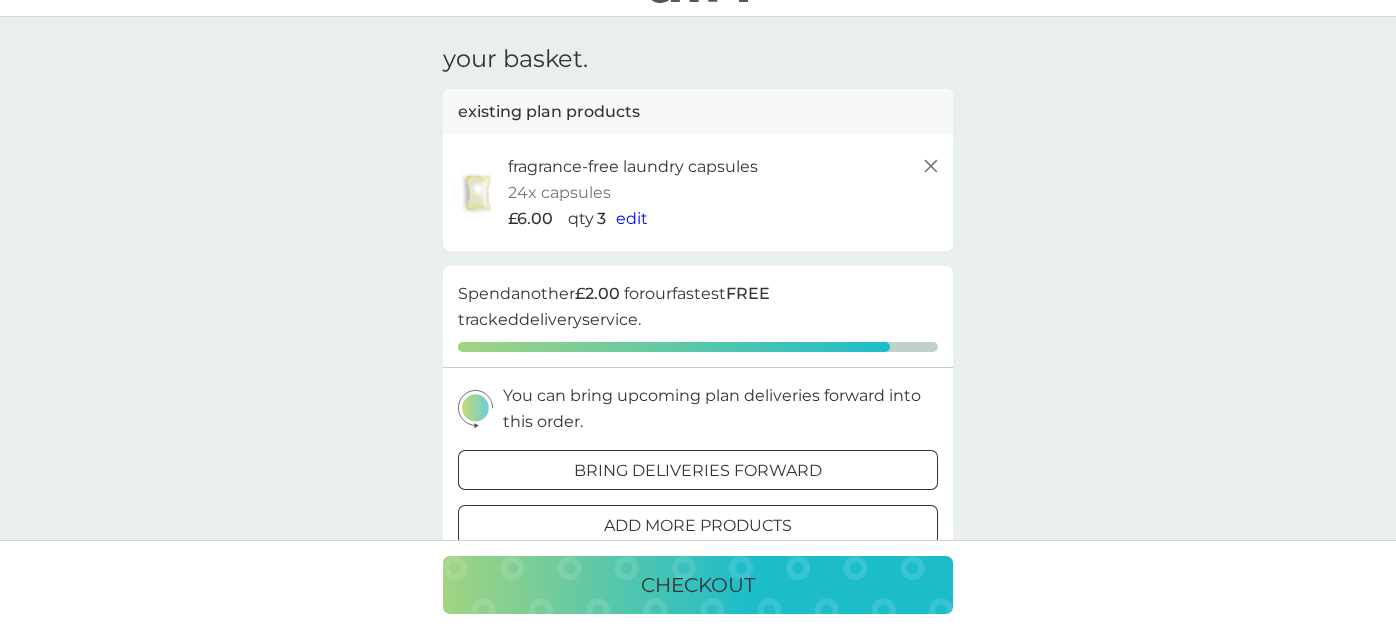 scroll, scrollTop: 0, scrollLeft: 0, axis: both 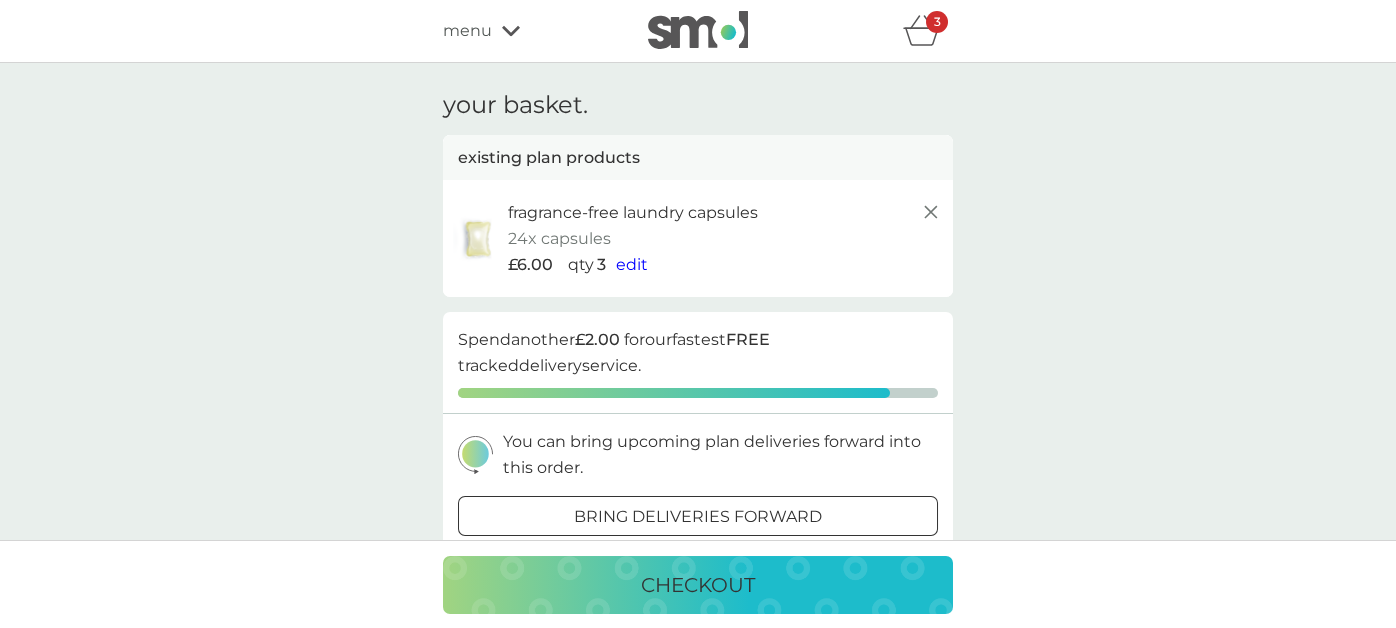 click on "menu" at bounding box center [528, 31] 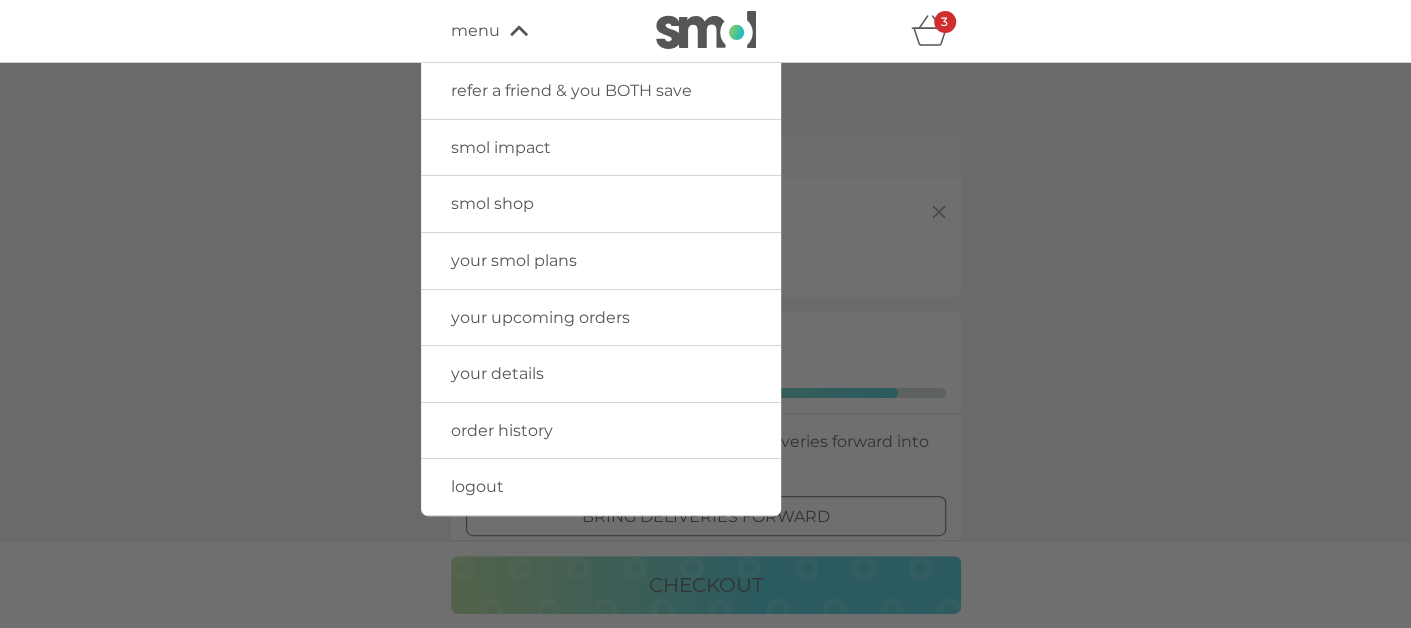 click on "smol shop" at bounding box center (492, 203) 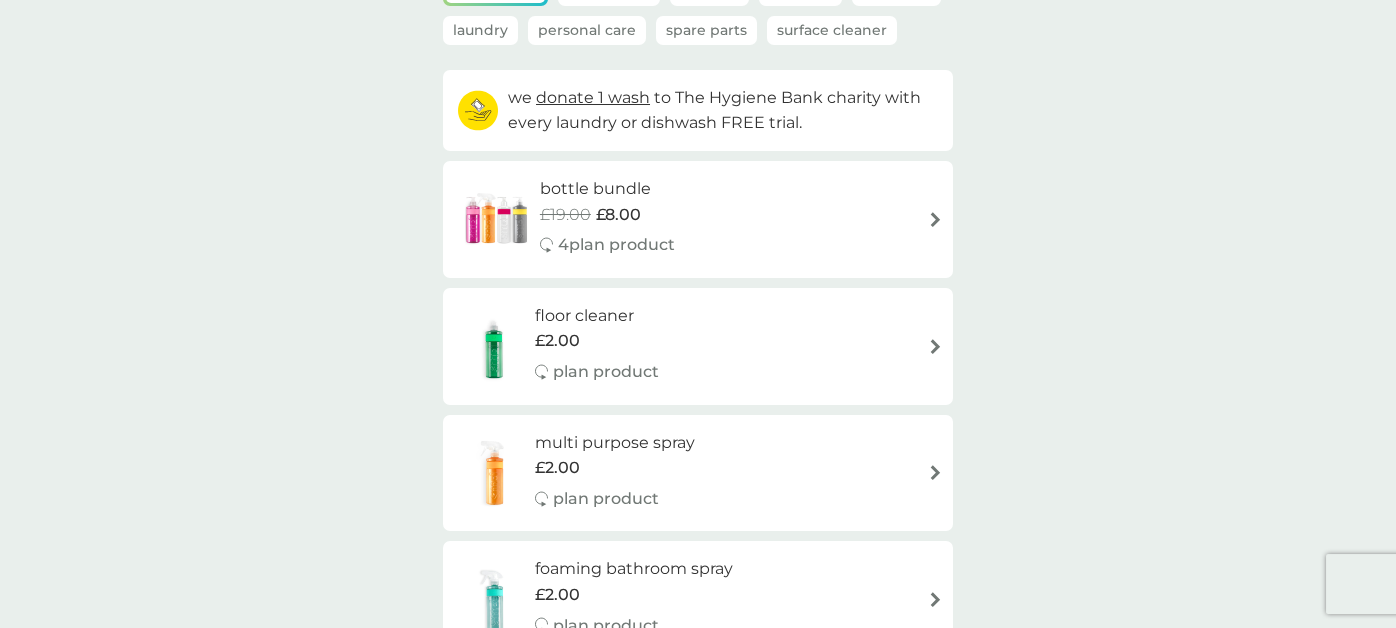 scroll, scrollTop: 200, scrollLeft: 0, axis: vertical 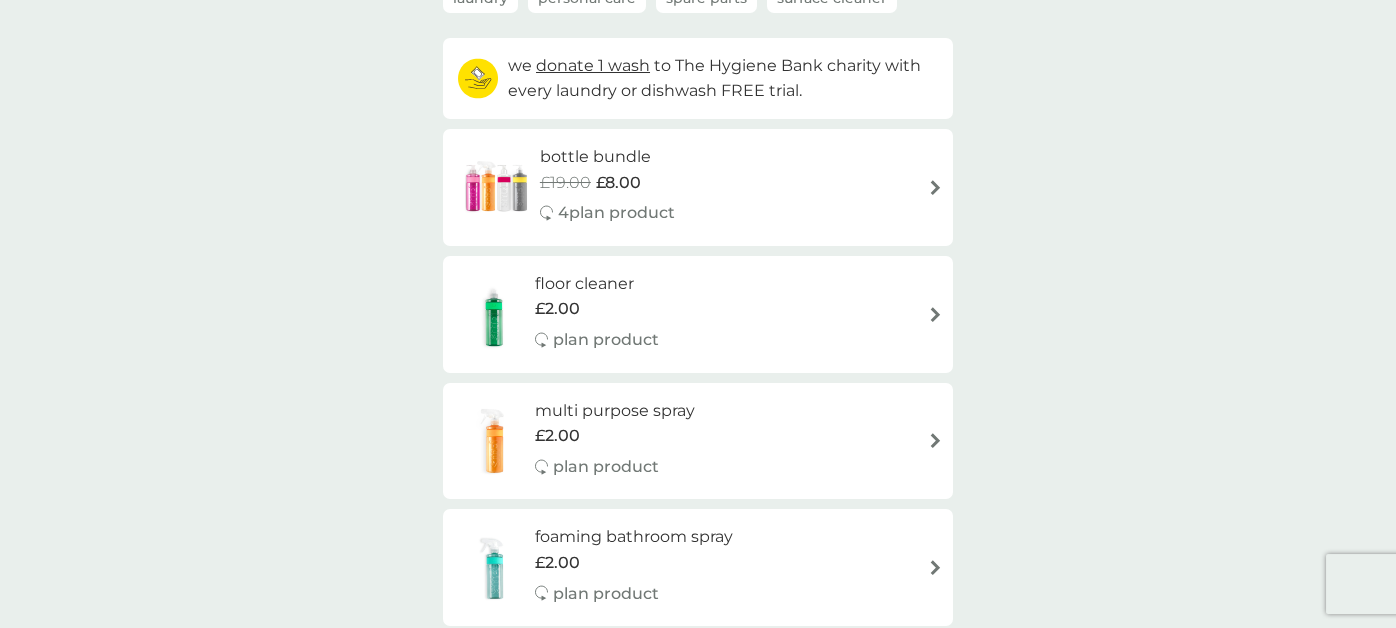click at bounding box center (496, 187) 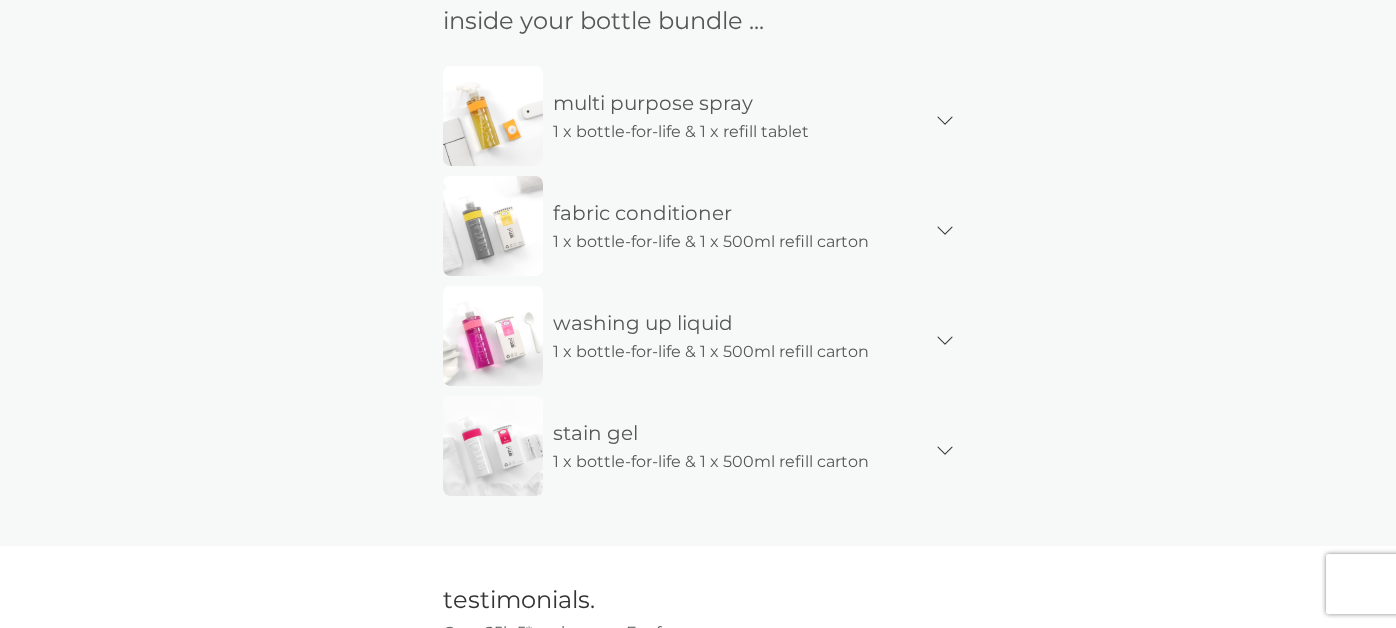 scroll, scrollTop: 1299, scrollLeft: 0, axis: vertical 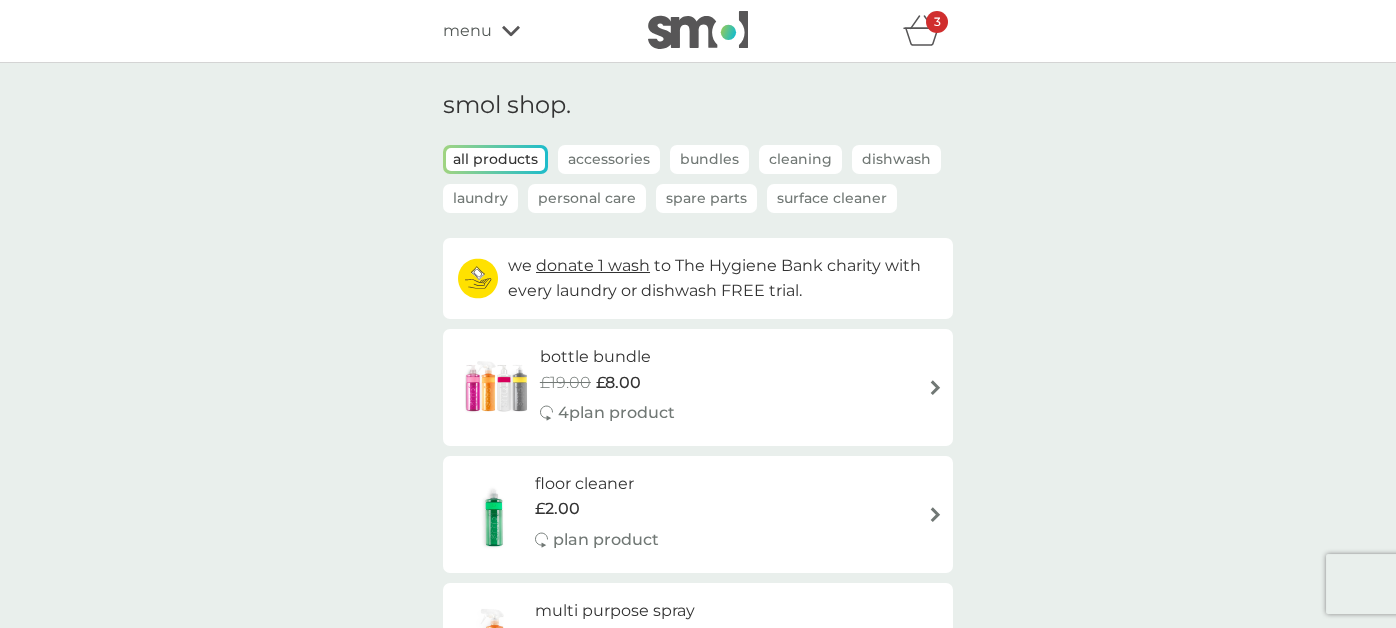 click on "Laundry" at bounding box center [480, 198] 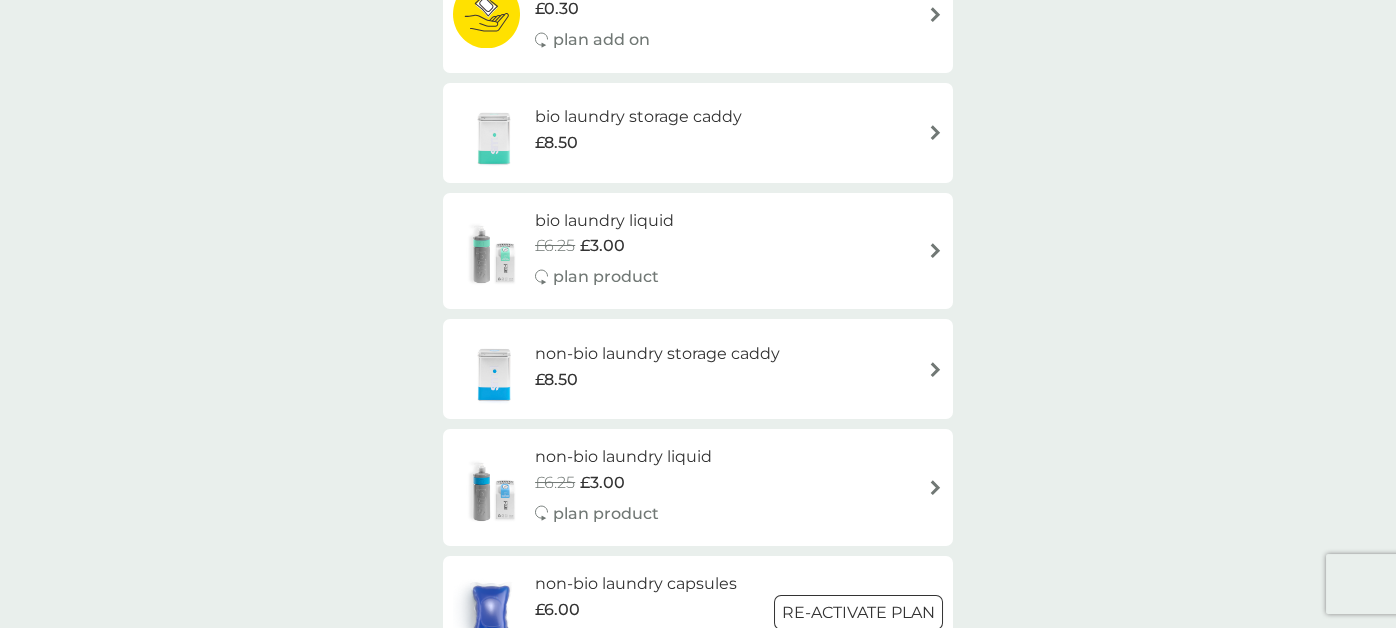 scroll, scrollTop: 499, scrollLeft: 0, axis: vertical 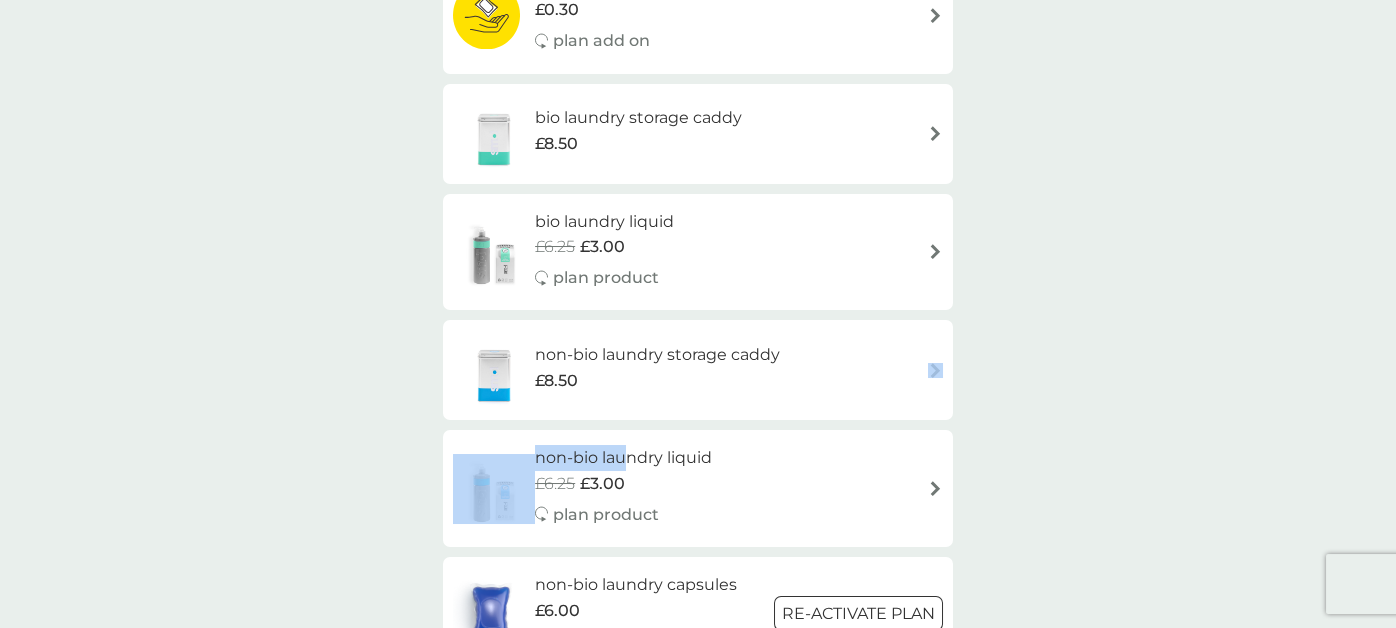 drag, startPoint x: 628, startPoint y: 461, endPoint x: 816, endPoint y: 396, distance: 198.91959 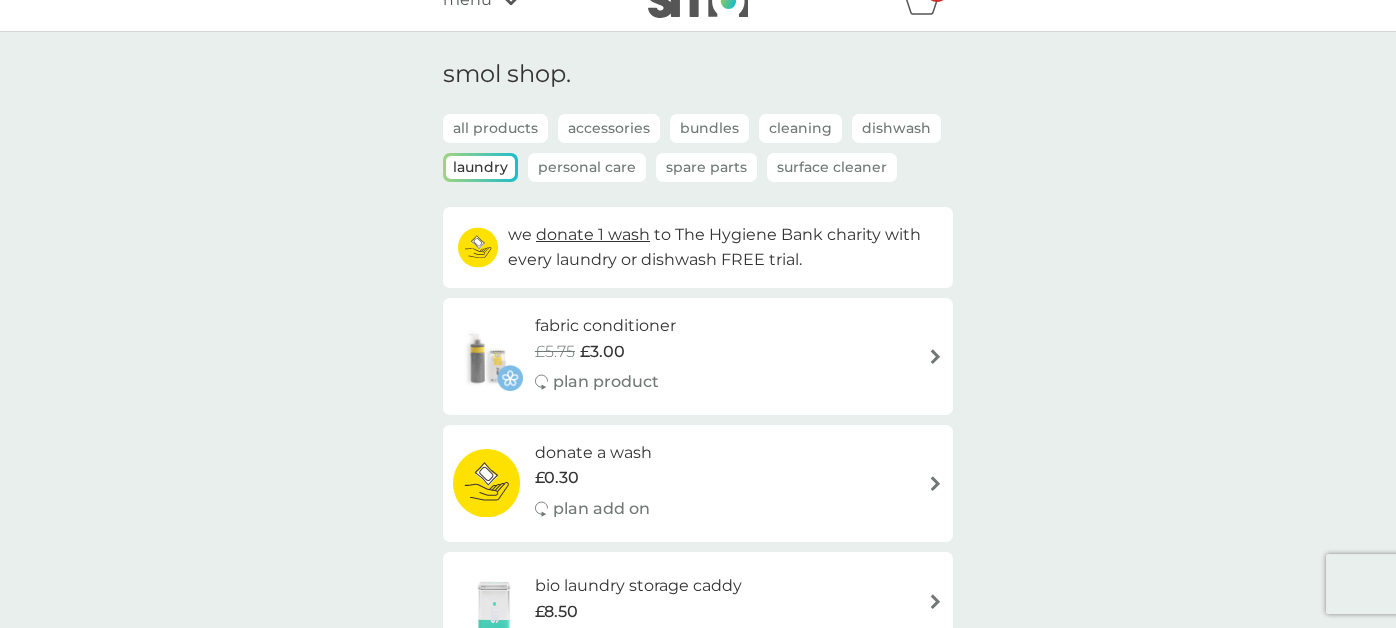 scroll, scrollTop: 0, scrollLeft: 0, axis: both 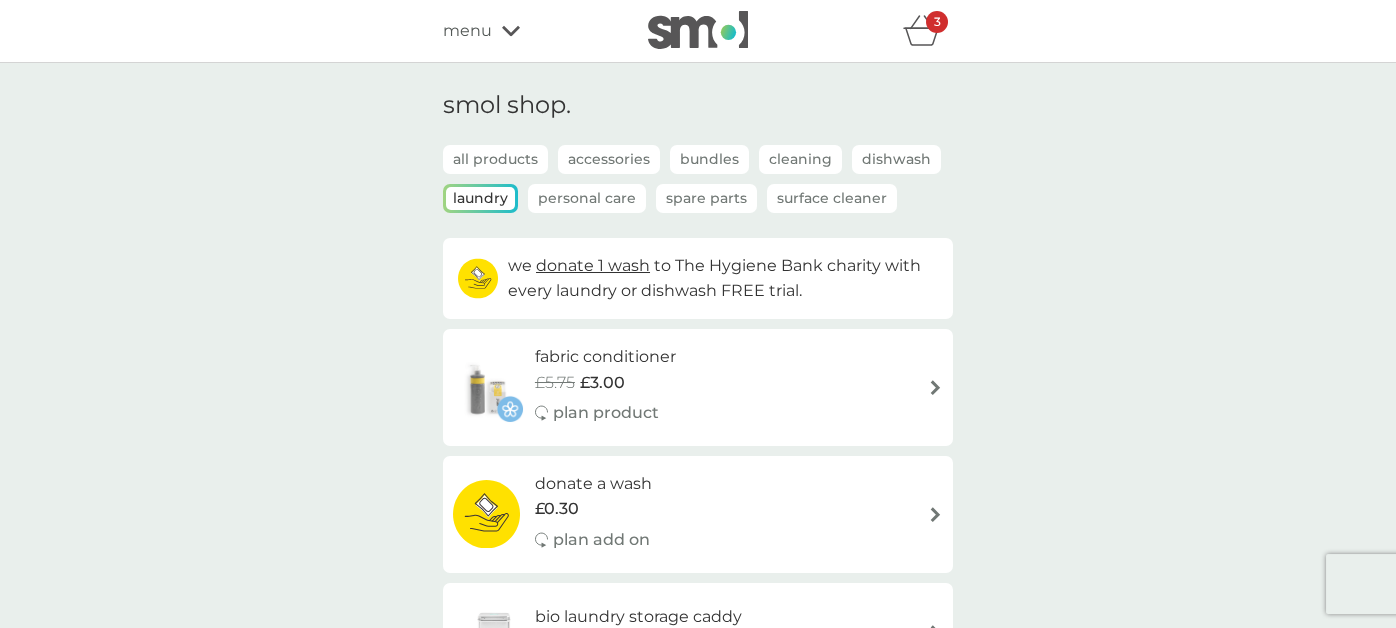 click on "Accessories" at bounding box center (609, 159) 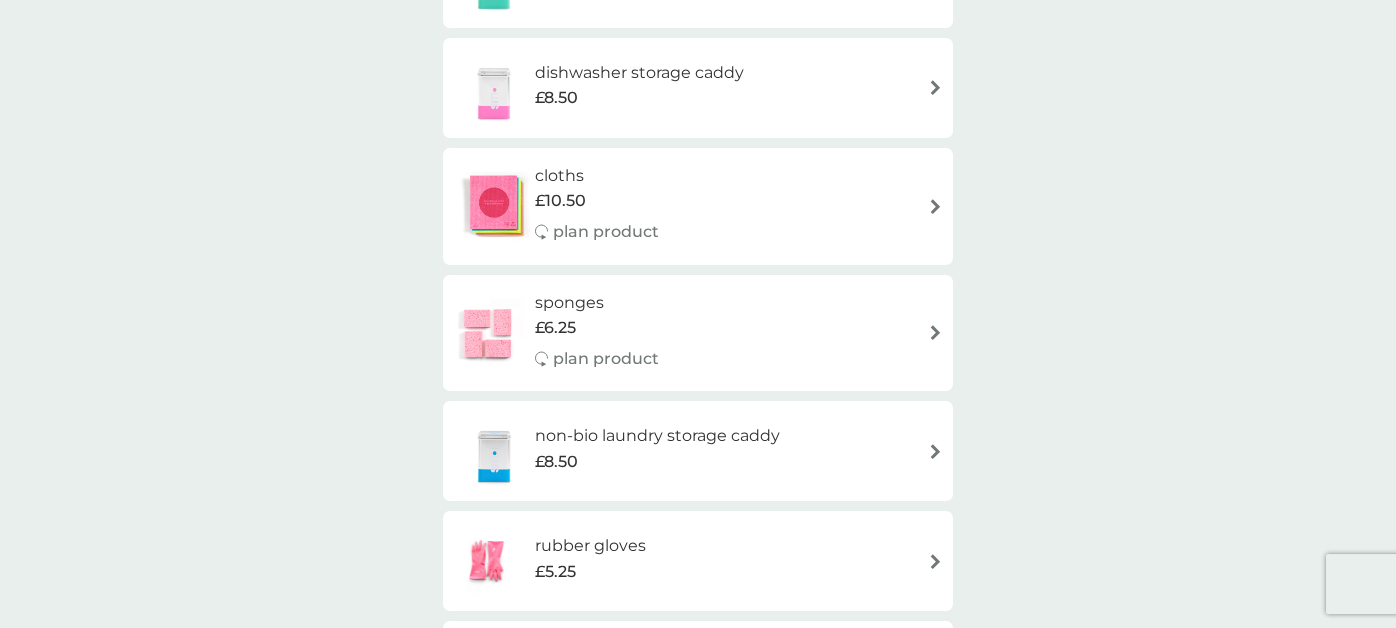 scroll, scrollTop: 0, scrollLeft: 0, axis: both 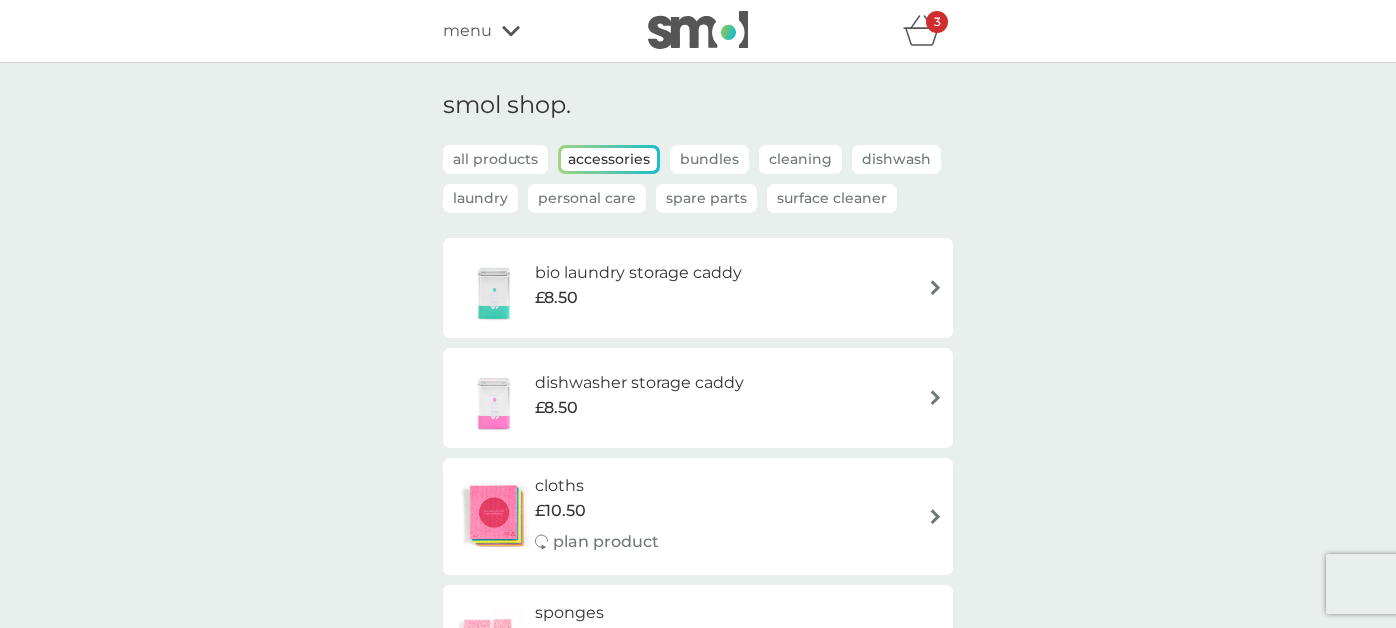 click on "Surface Cleaner" at bounding box center (832, 198) 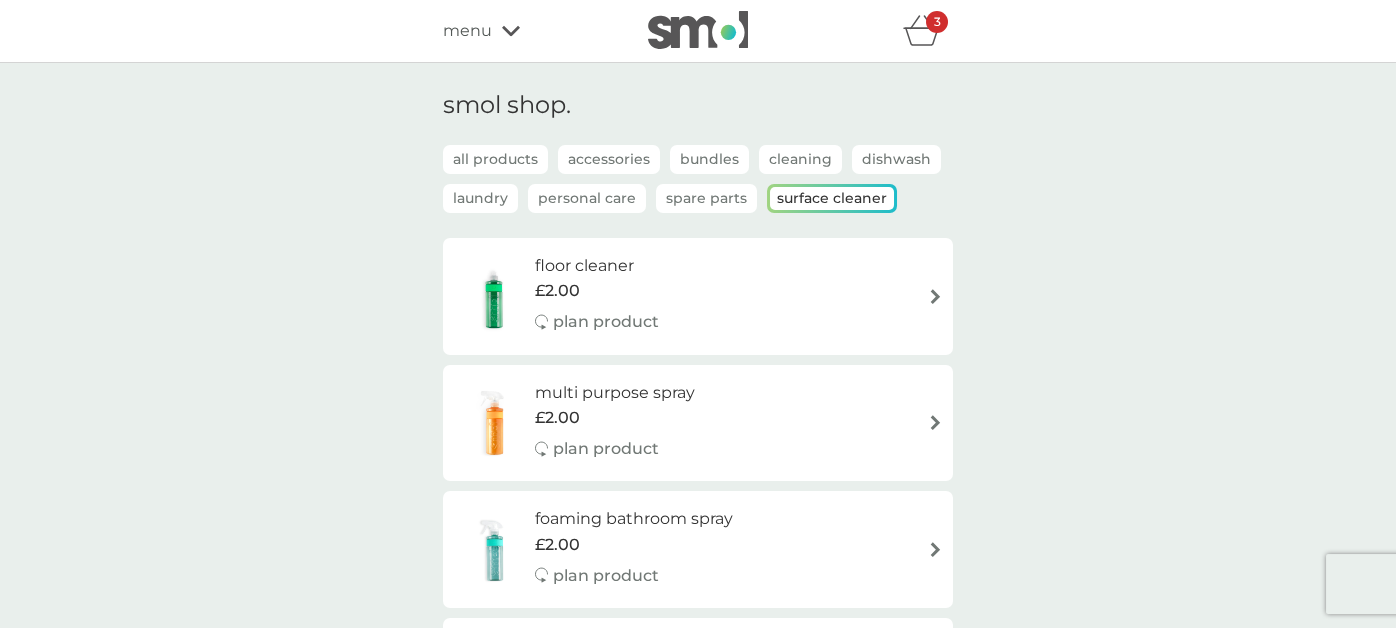 click on "all products" at bounding box center (495, 159) 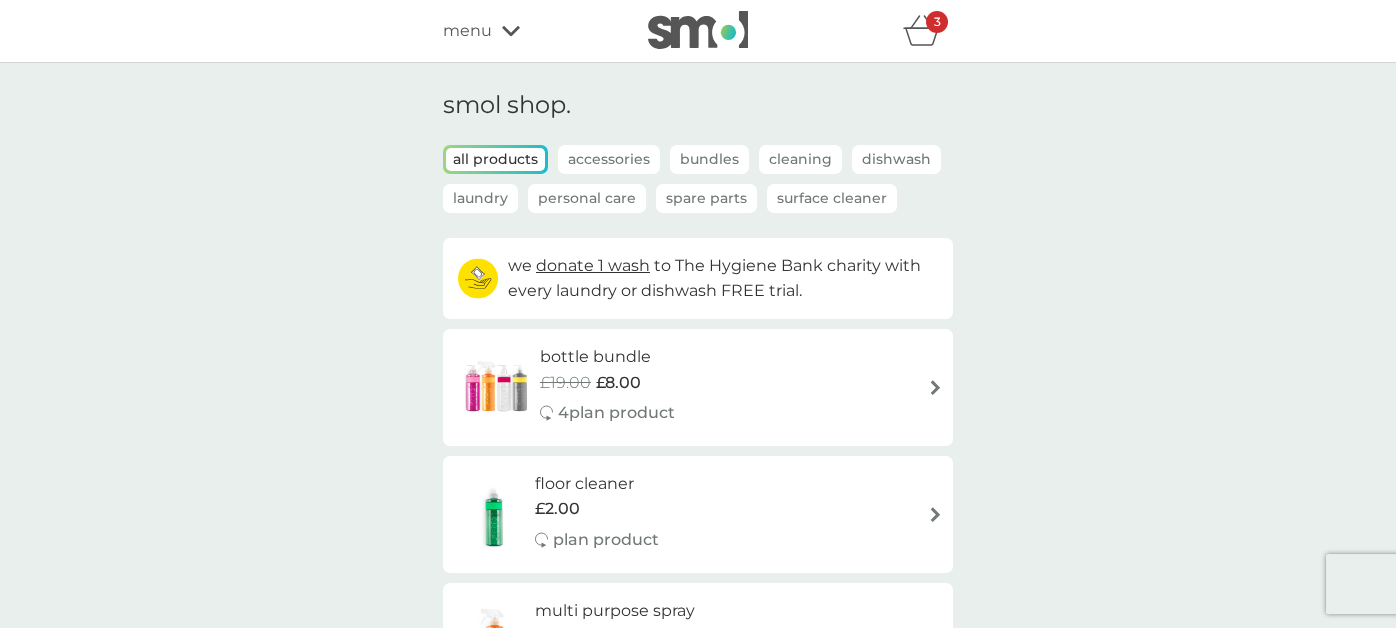 click on "Bundles" at bounding box center (709, 159) 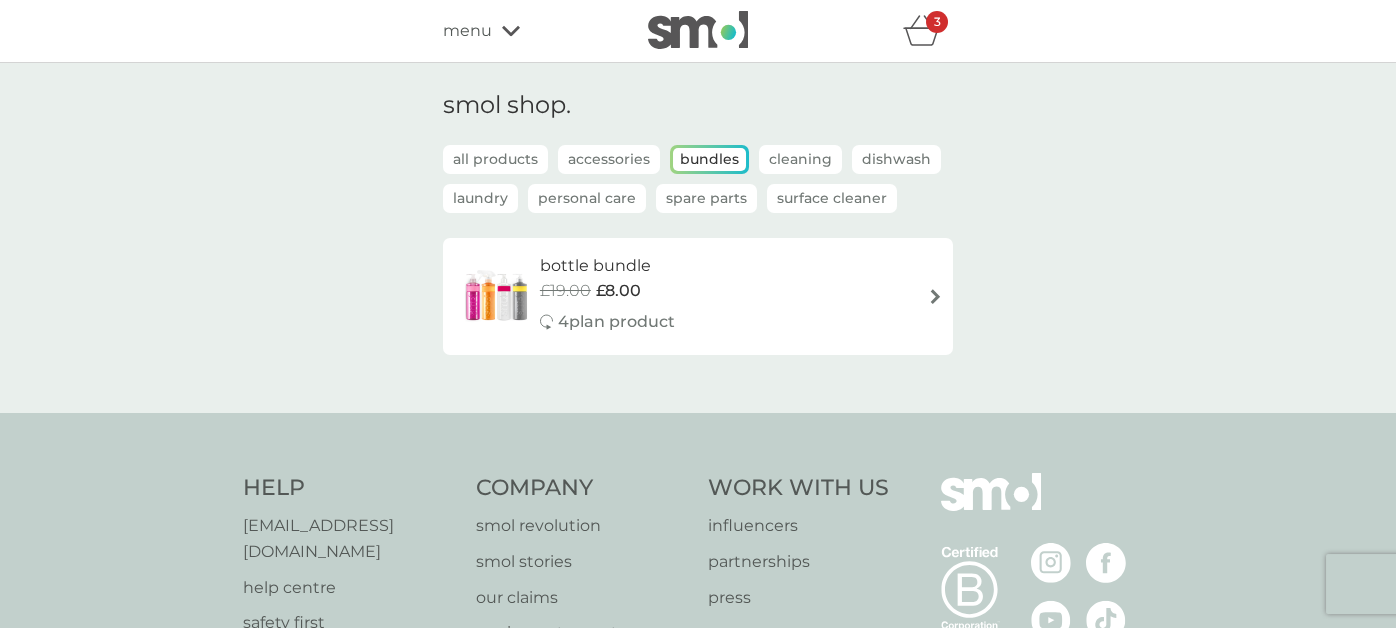 click on "£8.00" at bounding box center [618, 291] 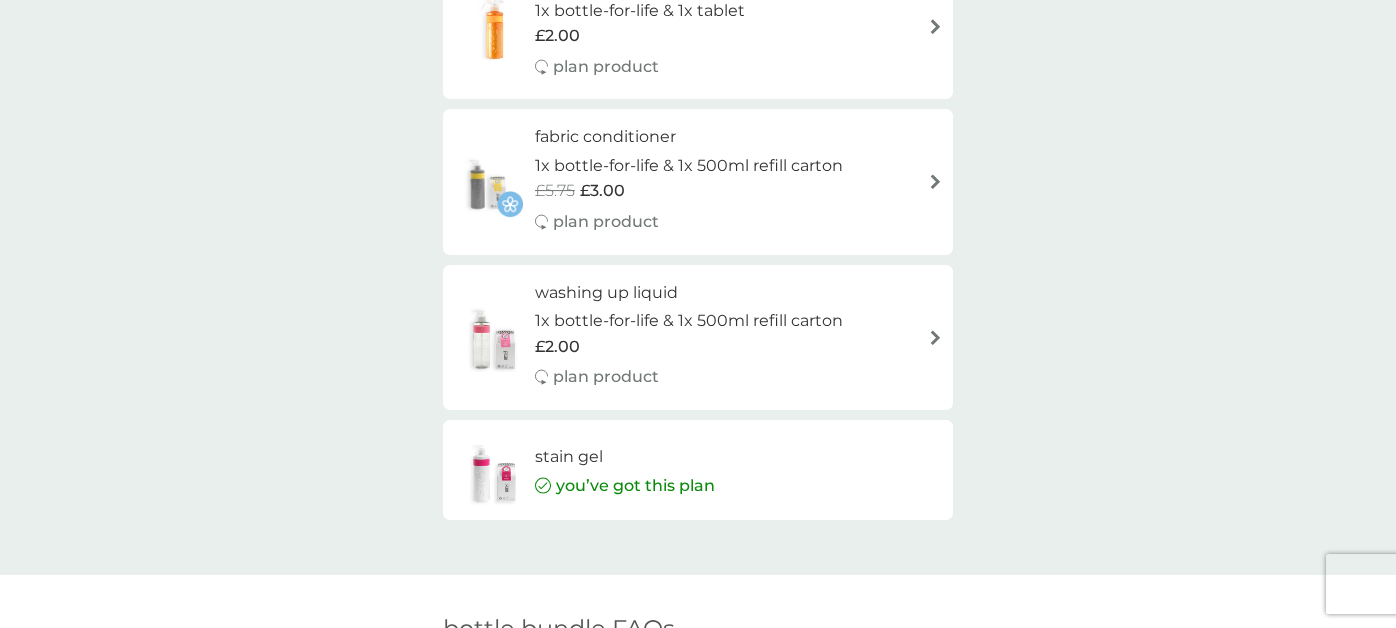 scroll, scrollTop: 2499, scrollLeft: 0, axis: vertical 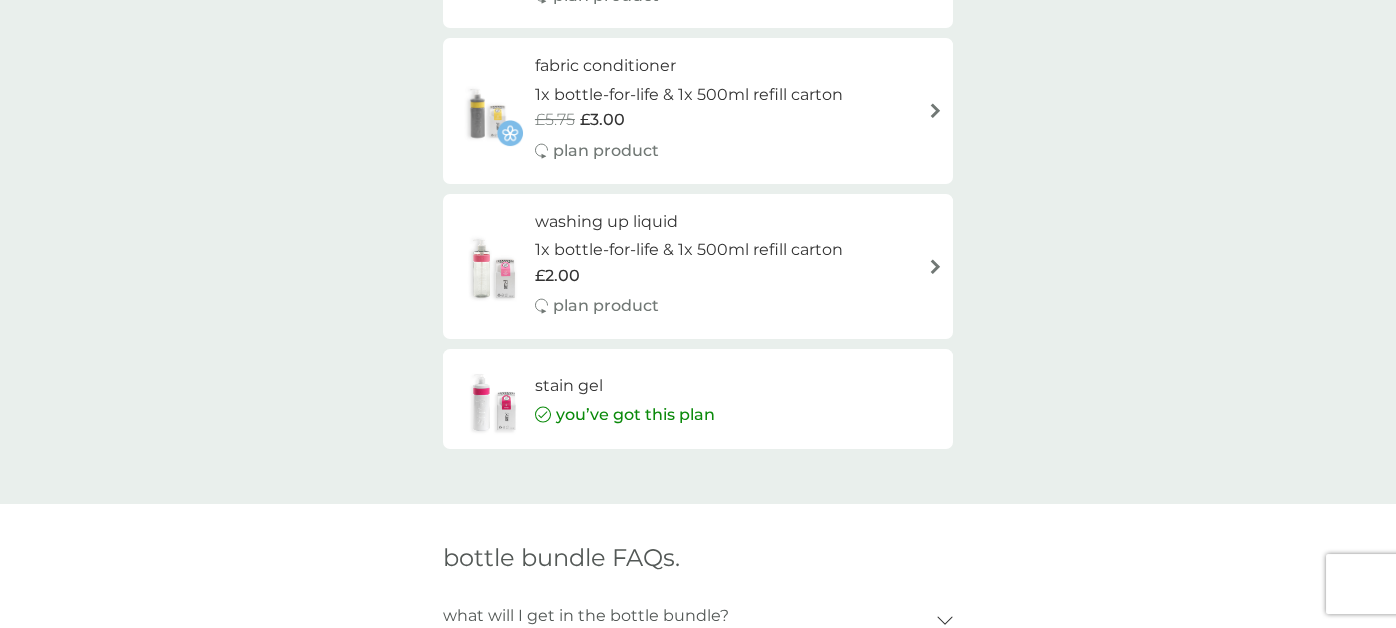 click at bounding box center [494, 399] 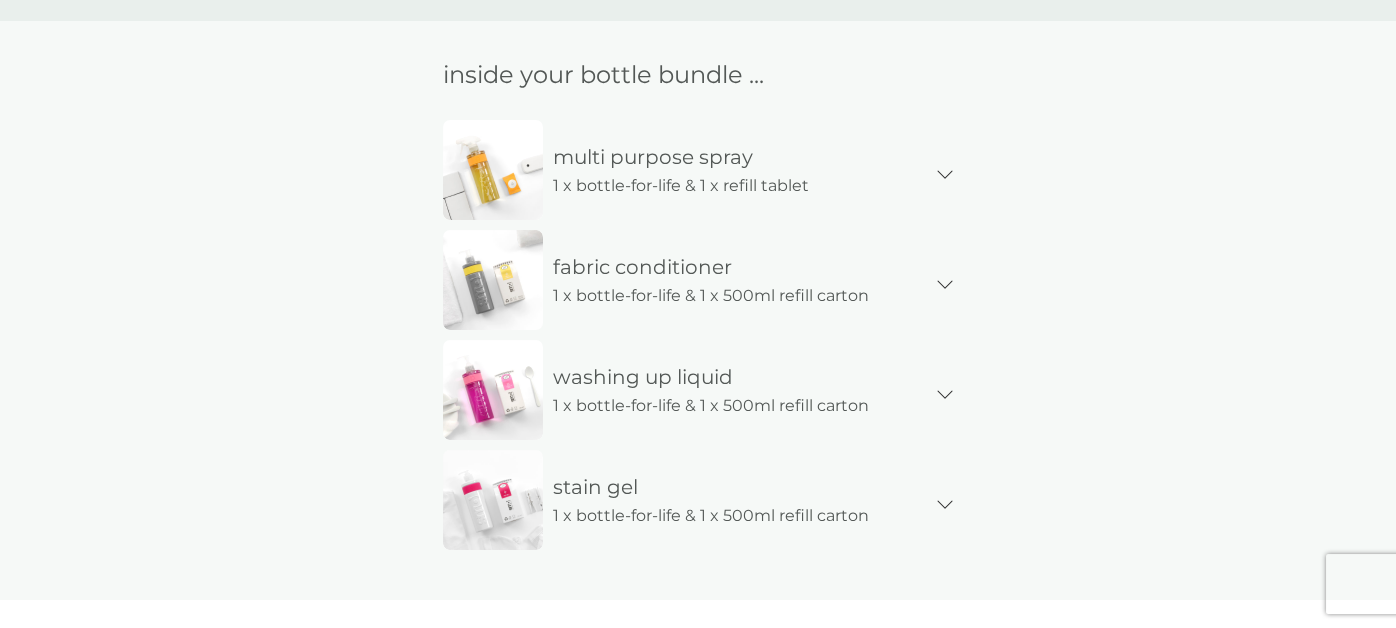 scroll, scrollTop: 1199, scrollLeft: 0, axis: vertical 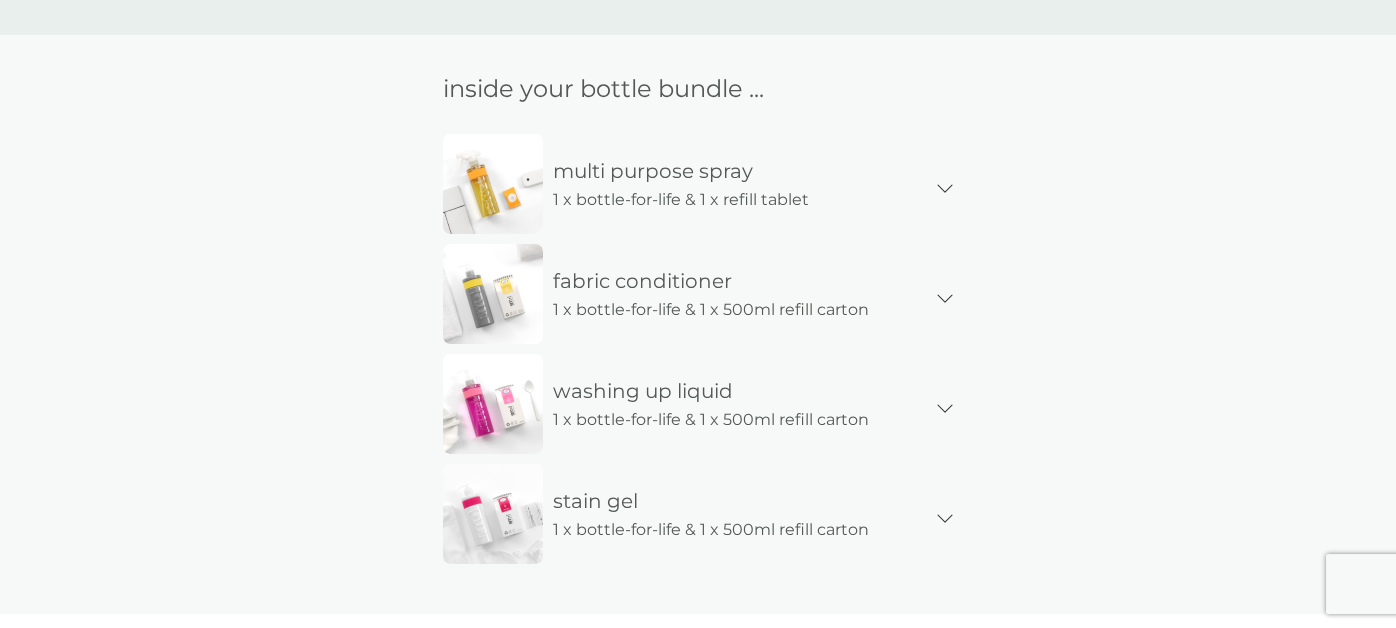 click on "1 x bottle-for-life & 1 x 500ml refill carton" at bounding box center [711, 530] 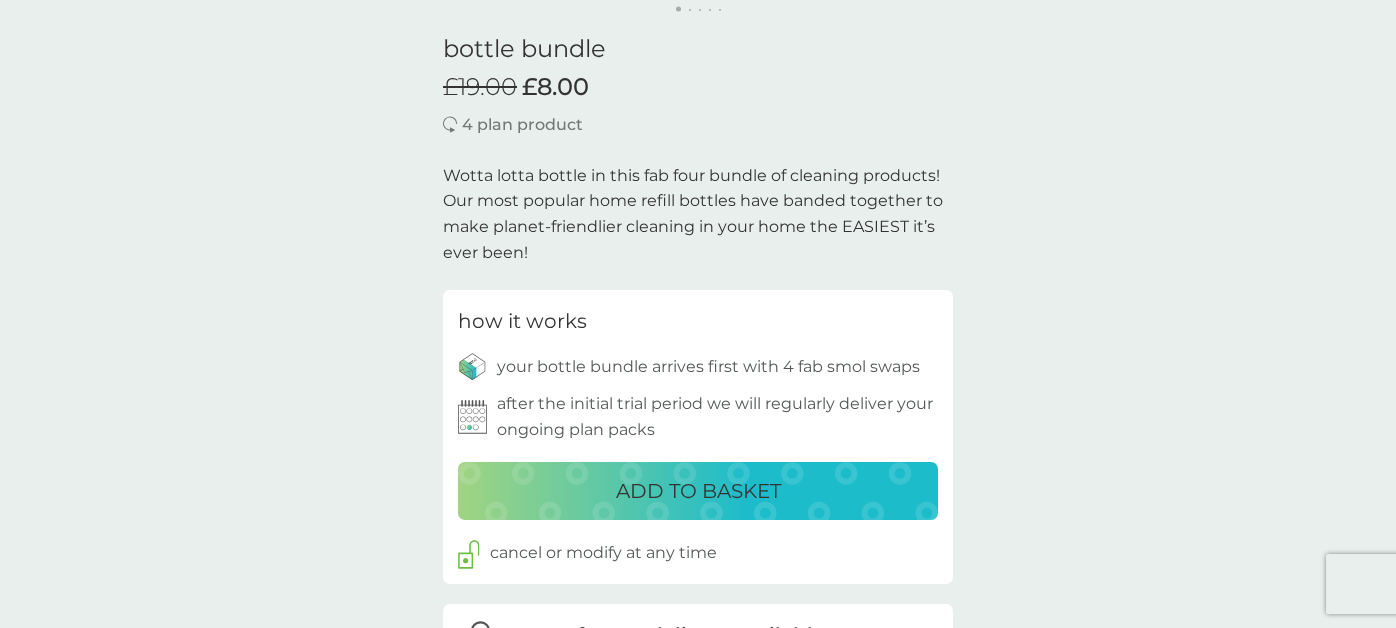 scroll, scrollTop: 499, scrollLeft: 0, axis: vertical 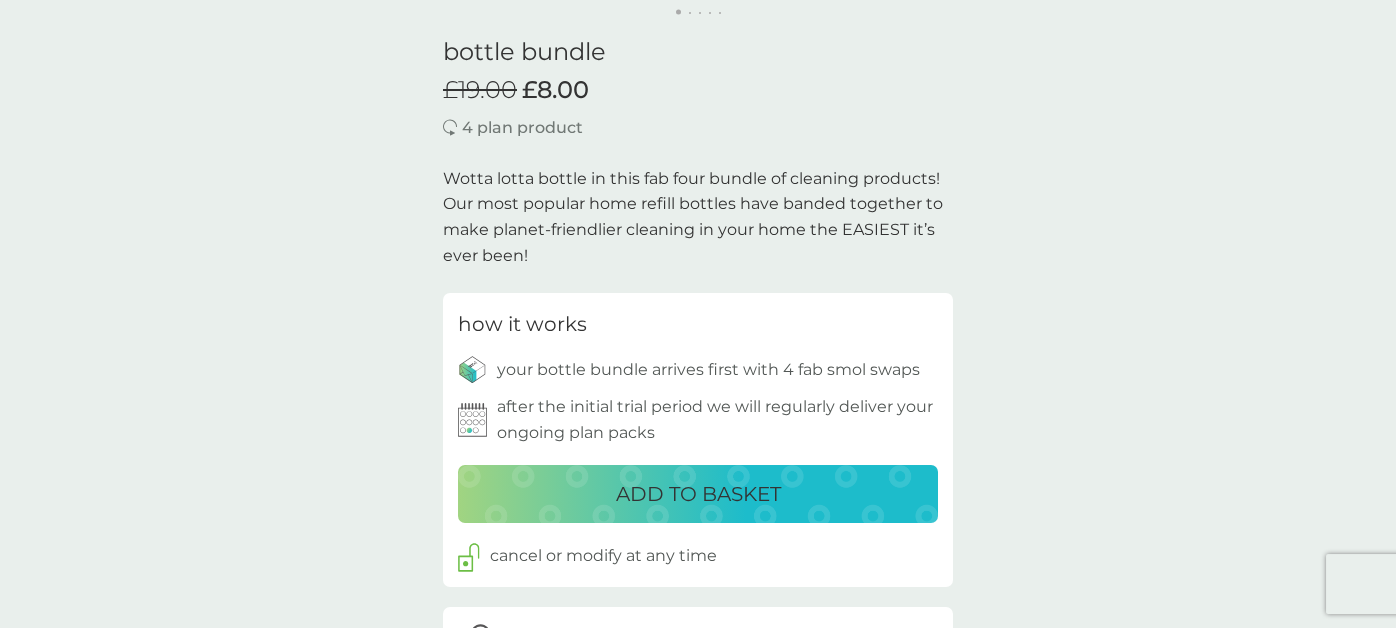 click on "ADD TO BASKET" at bounding box center (698, 494) 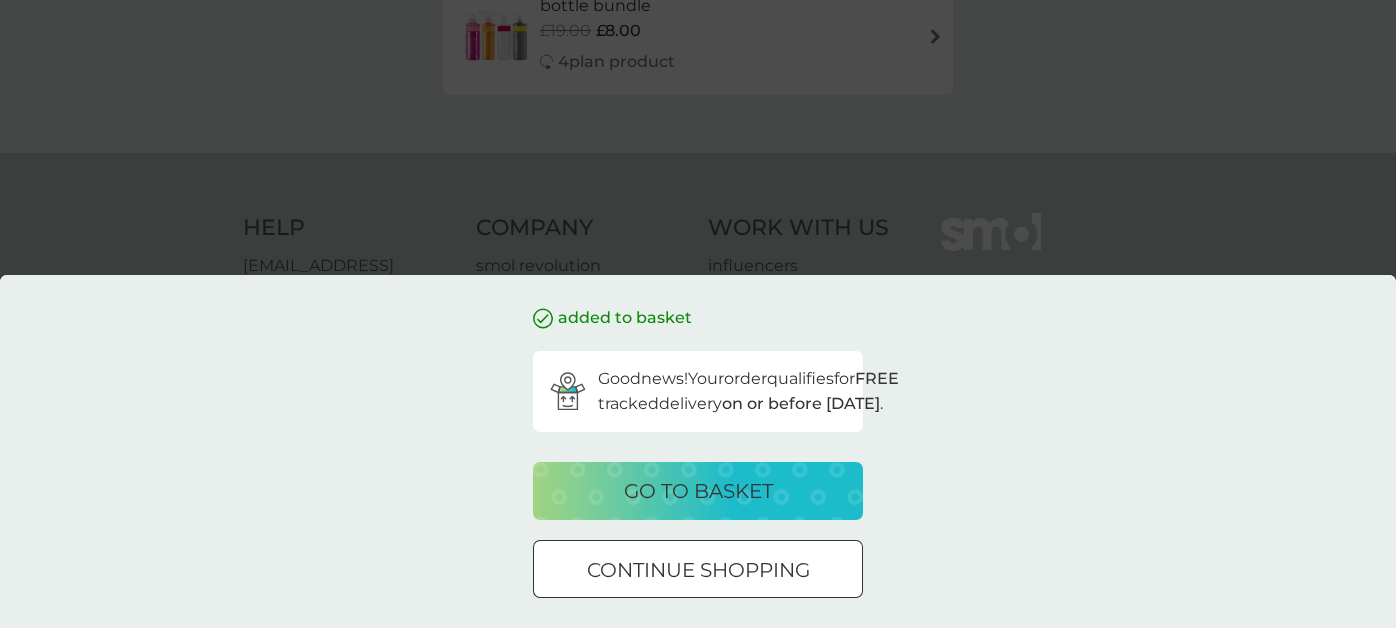 scroll, scrollTop: 0, scrollLeft: 0, axis: both 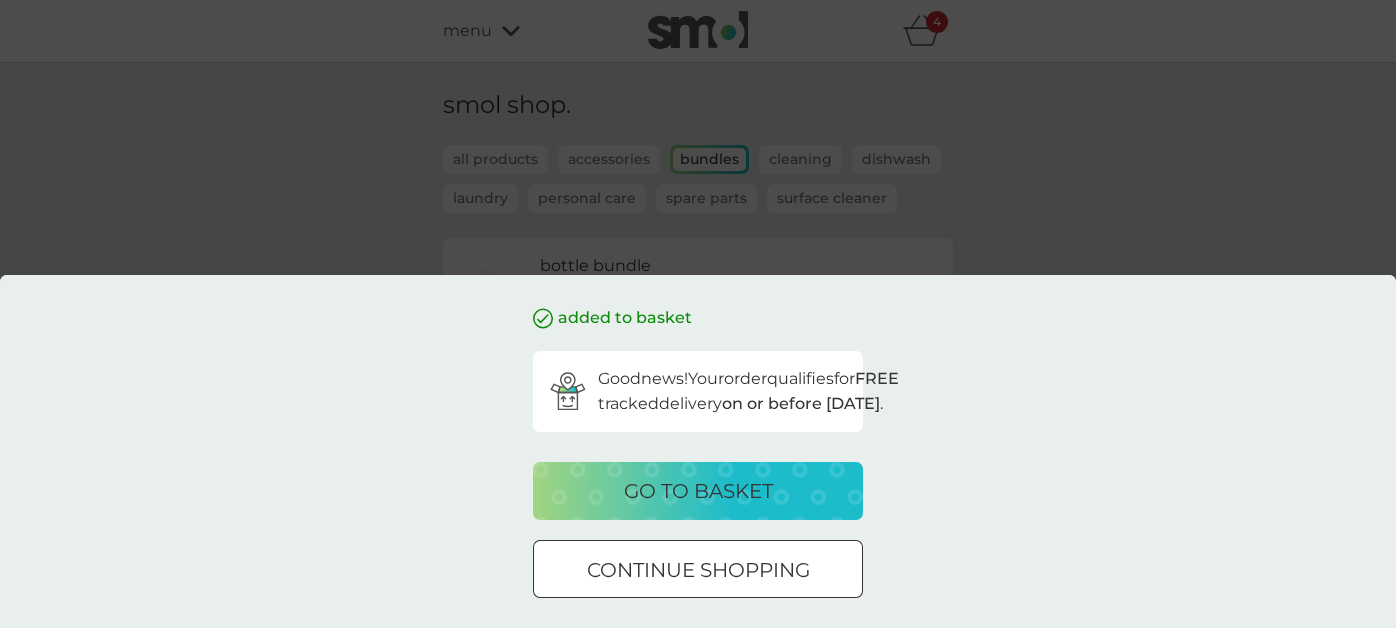 click on "go to basket" at bounding box center (698, 491) 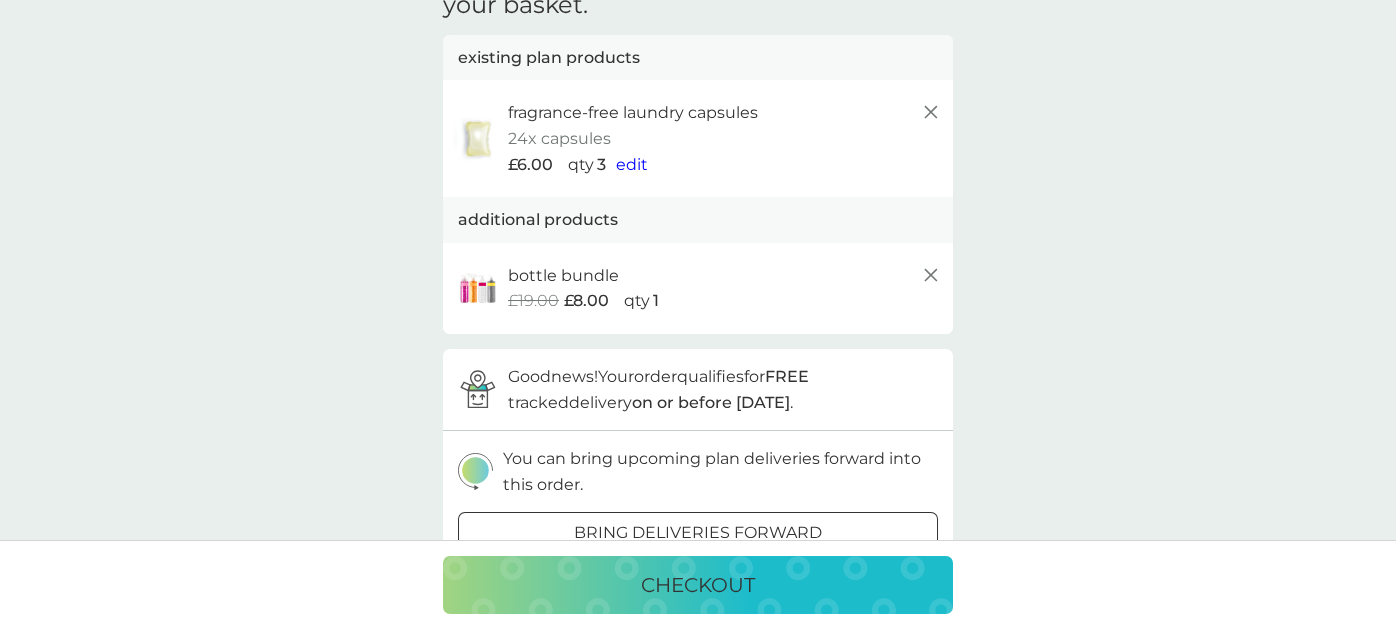 scroll, scrollTop: 99, scrollLeft: 0, axis: vertical 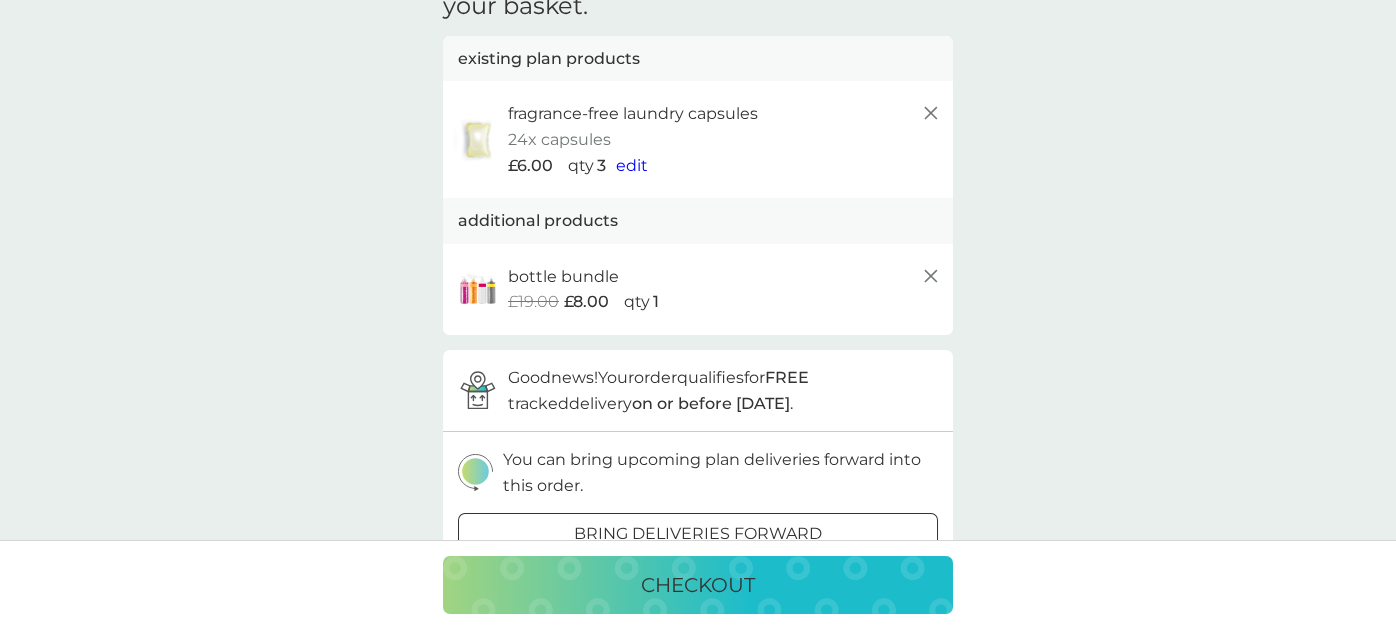 click on "edit" at bounding box center [632, 165] 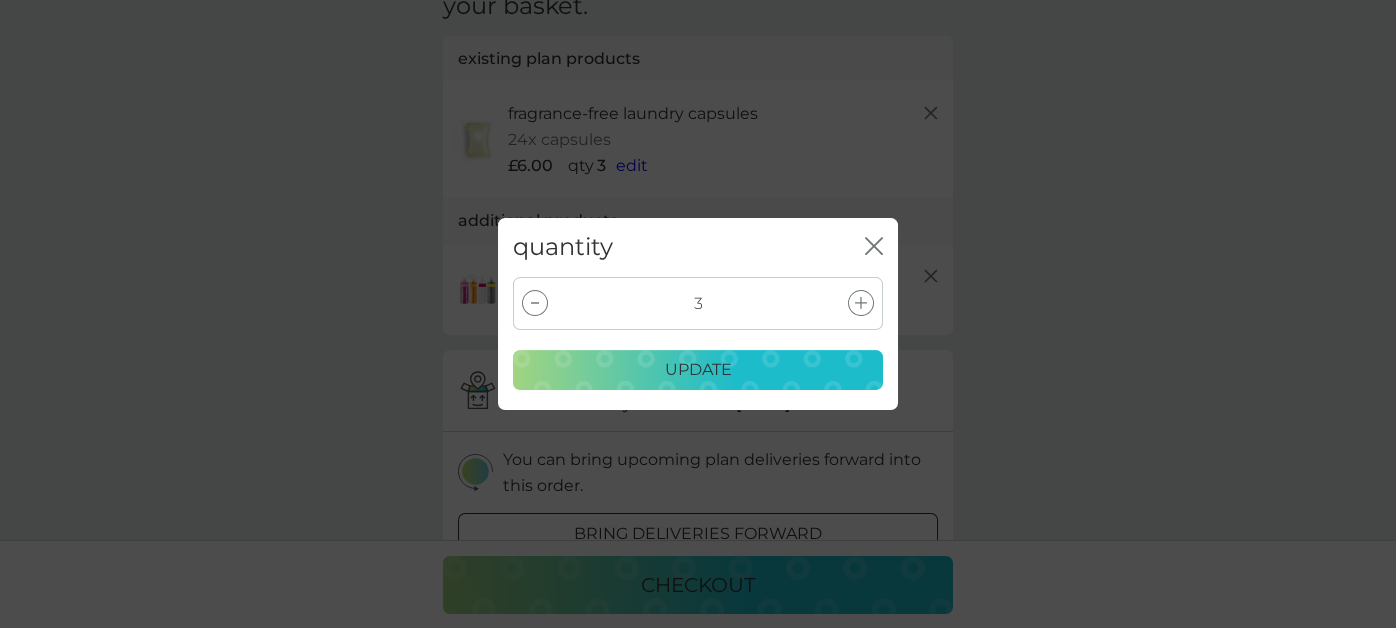 drag, startPoint x: 532, startPoint y: 294, endPoint x: 651, endPoint y: 378, distance: 145.66057 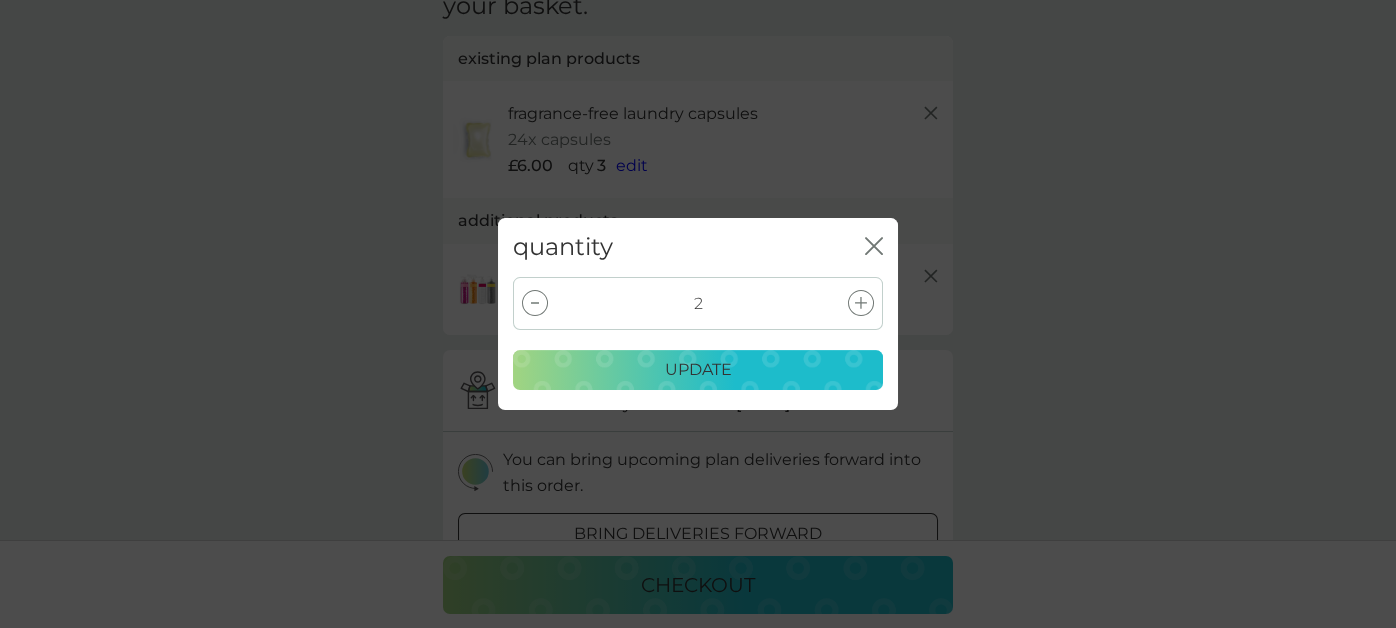 click on "update" at bounding box center [698, 370] 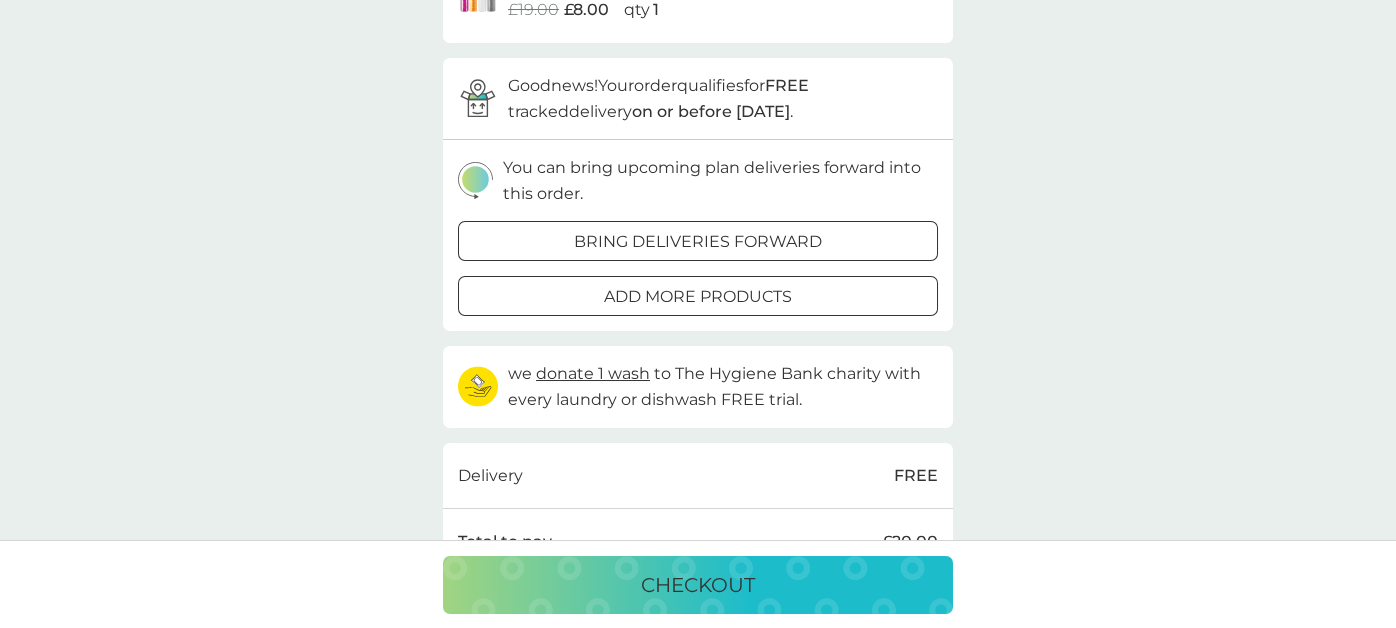 scroll, scrollTop: 399, scrollLeft: 0, axis: vertical 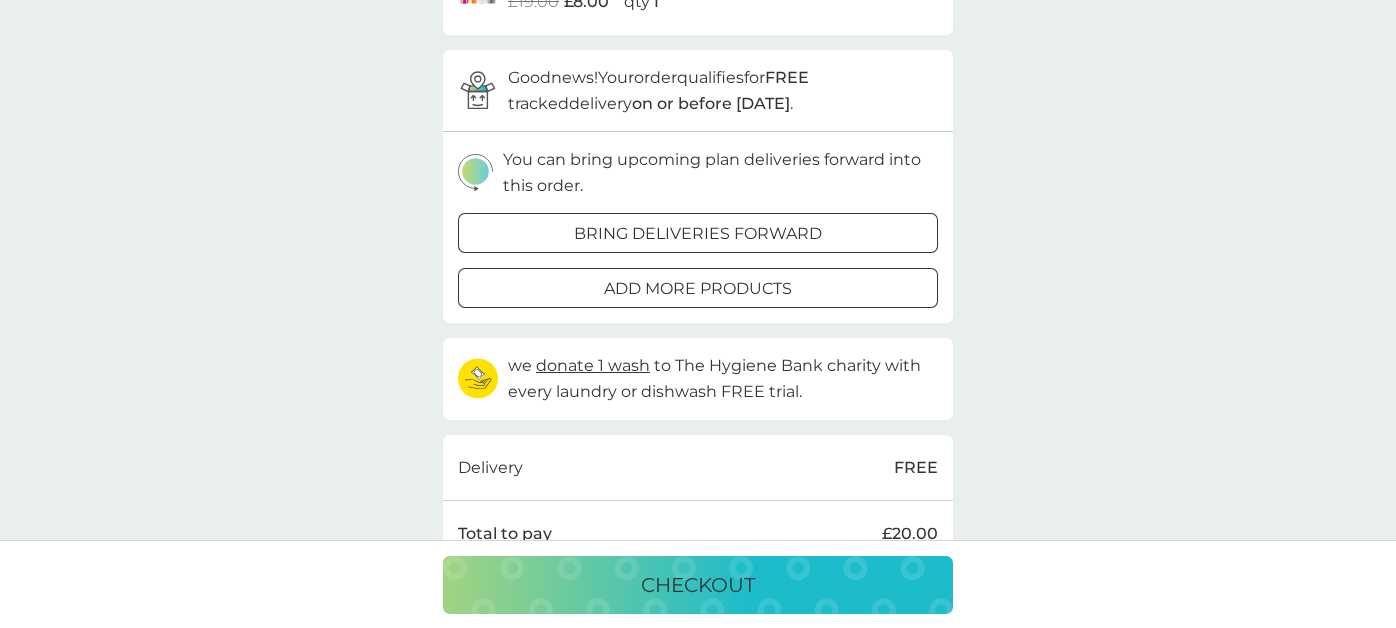 click on "checkout" at bounding box center (698, 585) 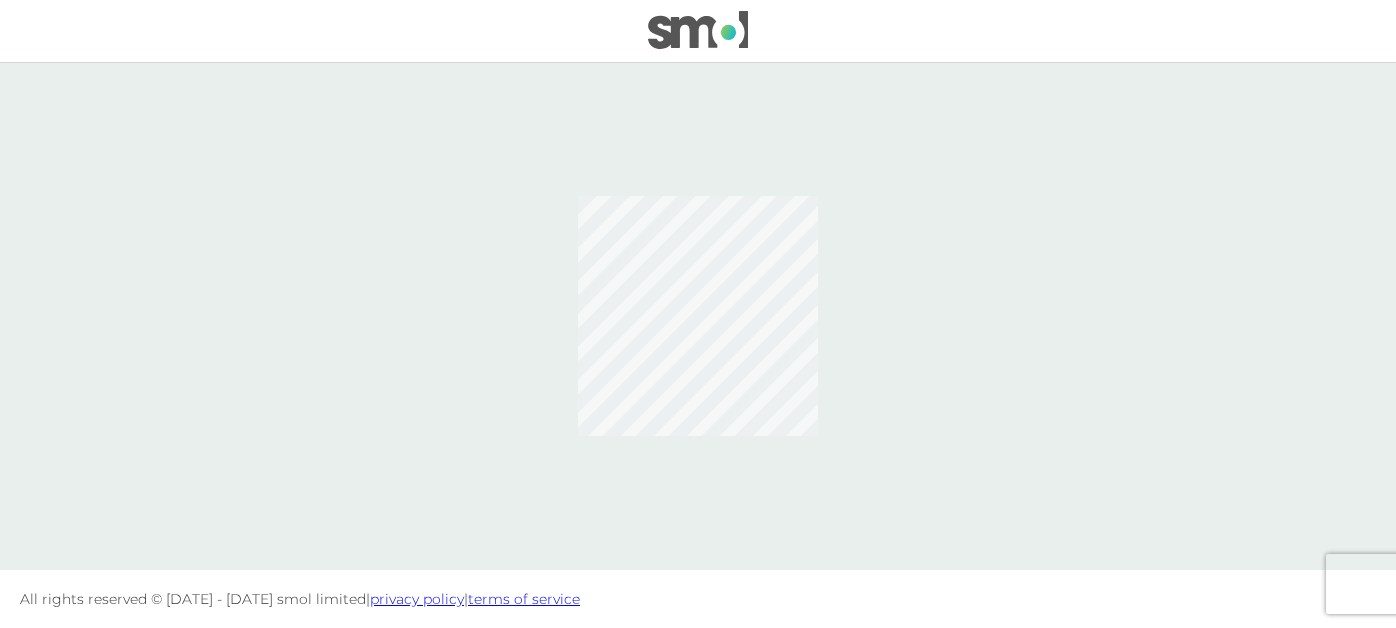 scroll, scrollTop: 0, scrollLeft: 0, axis: both 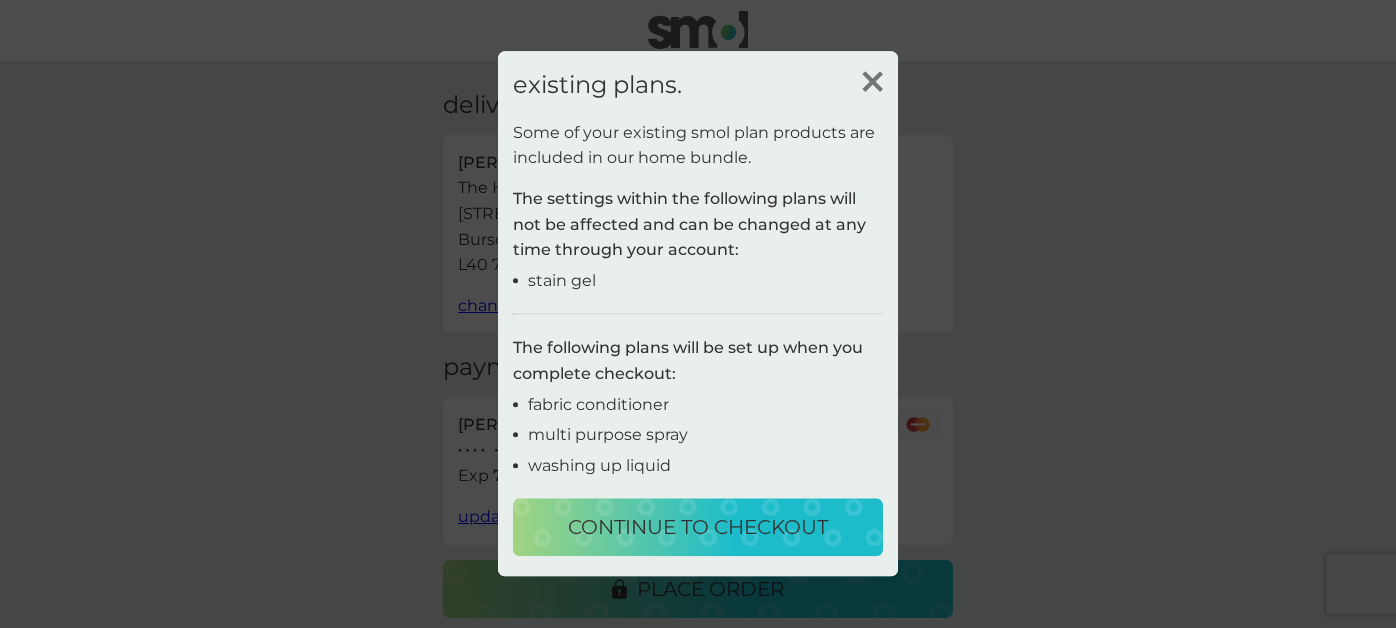 click on "continue to checkout" at bounding box center (698, 528) 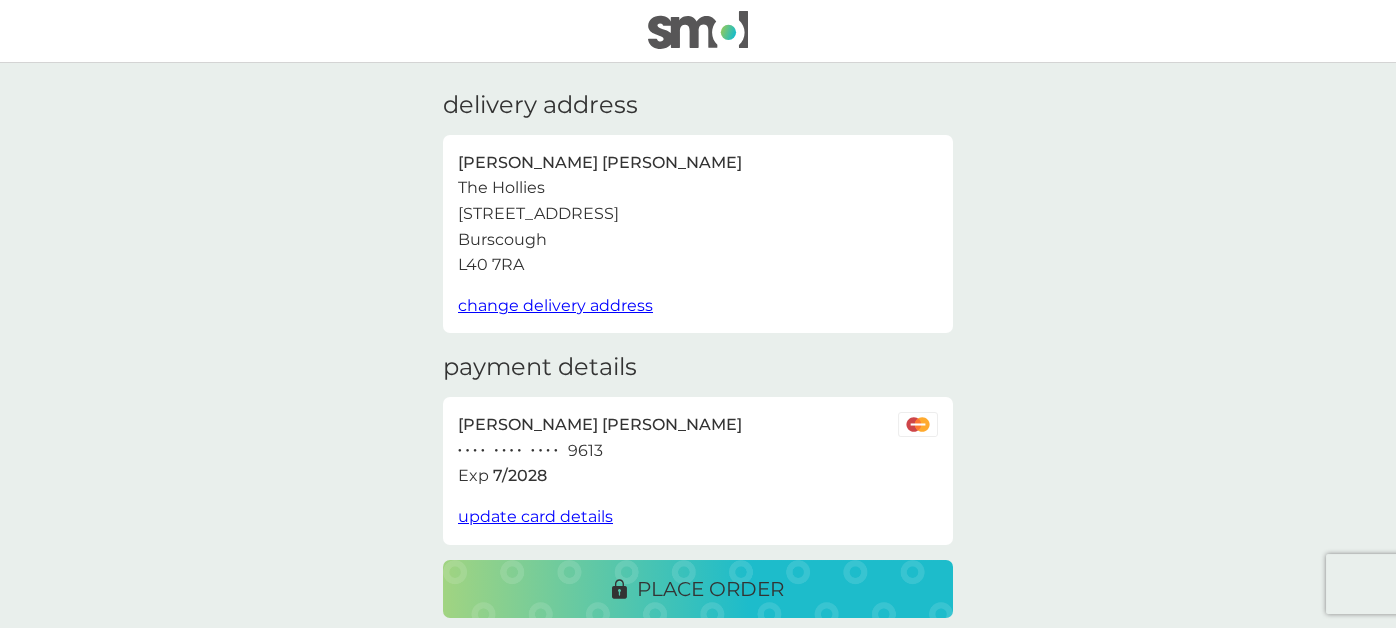 click on "place order" at bounding box center (710, 589) 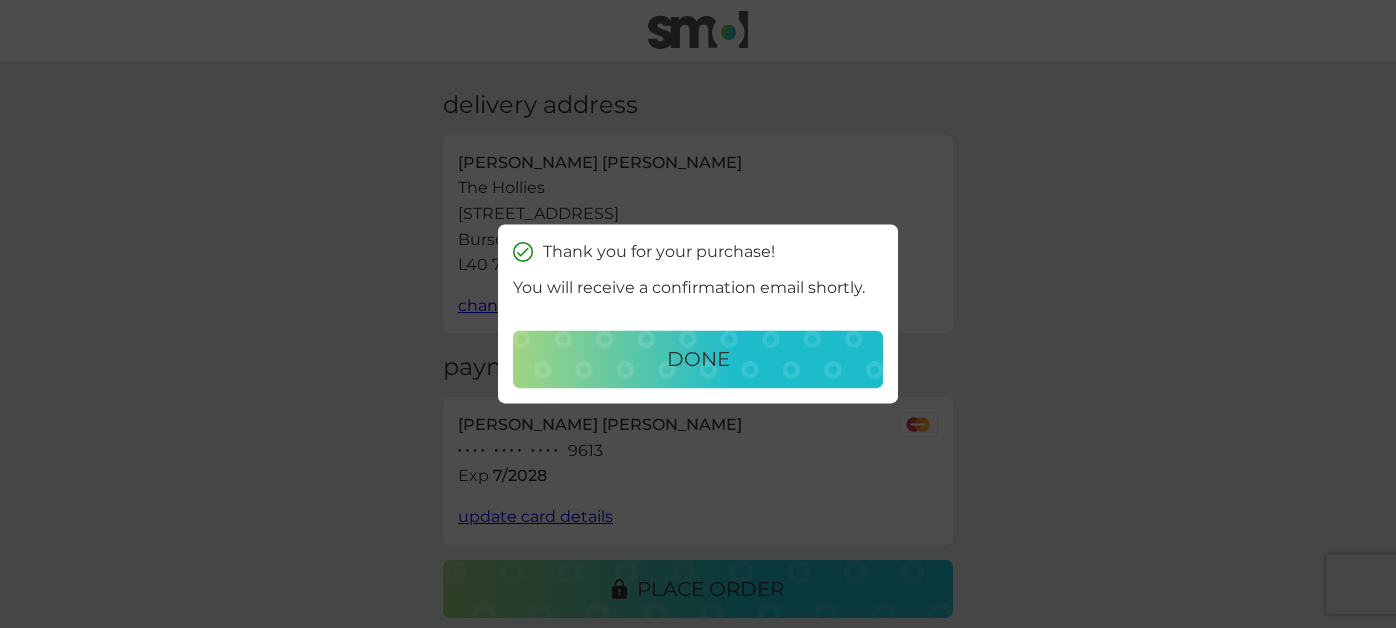 click on "done" at bounding box center [698, 360] 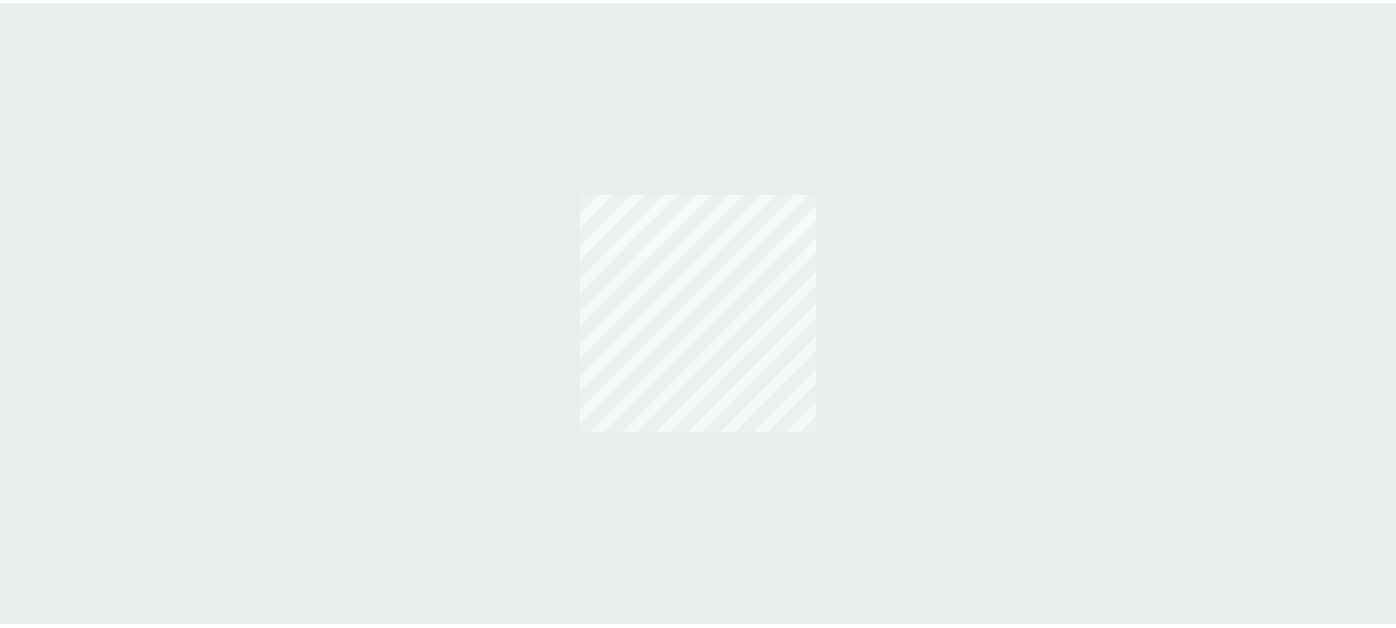 scroll, scrollTop: 0, scrollLeft: 0, axis: both 